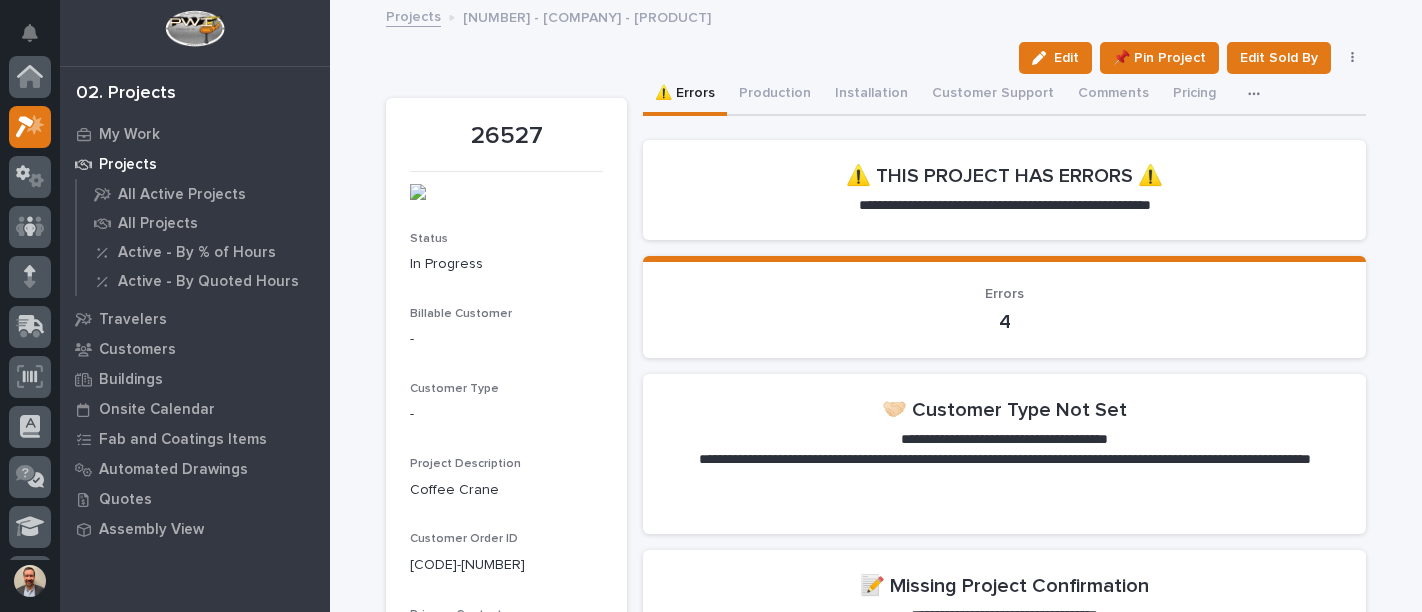 scroll, scrollTop: 0, scrollLeft: 0, axis: both 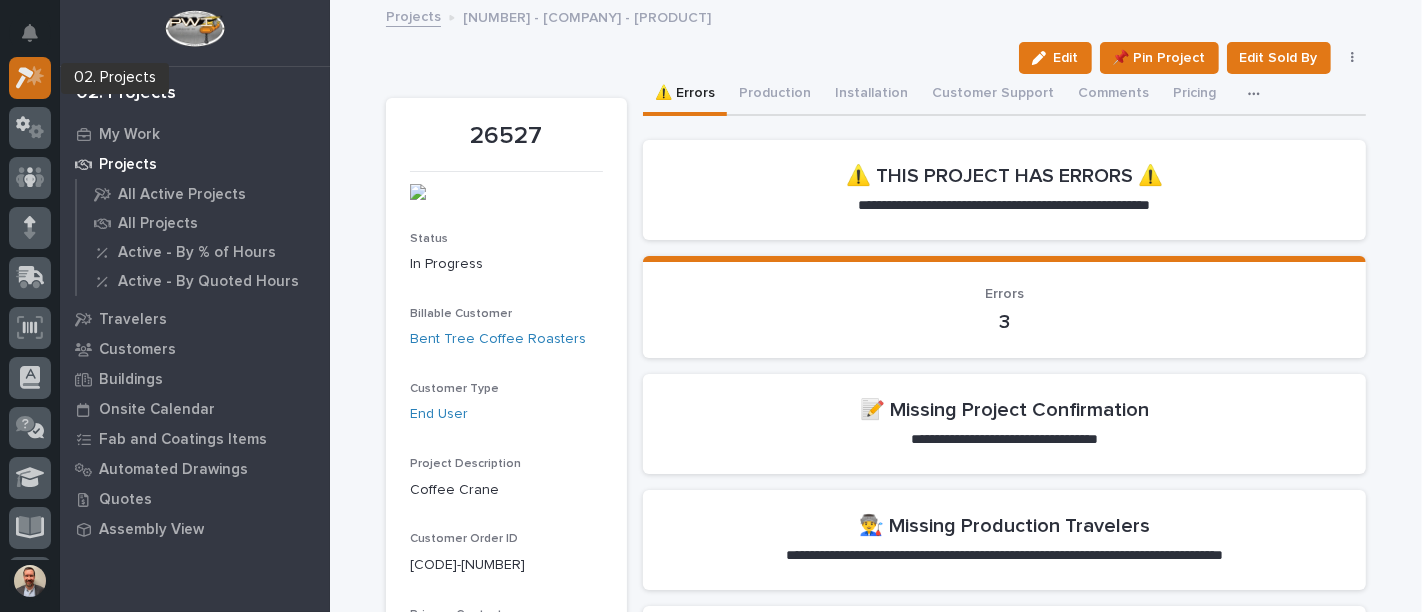 click at bounding box center (25, 78) 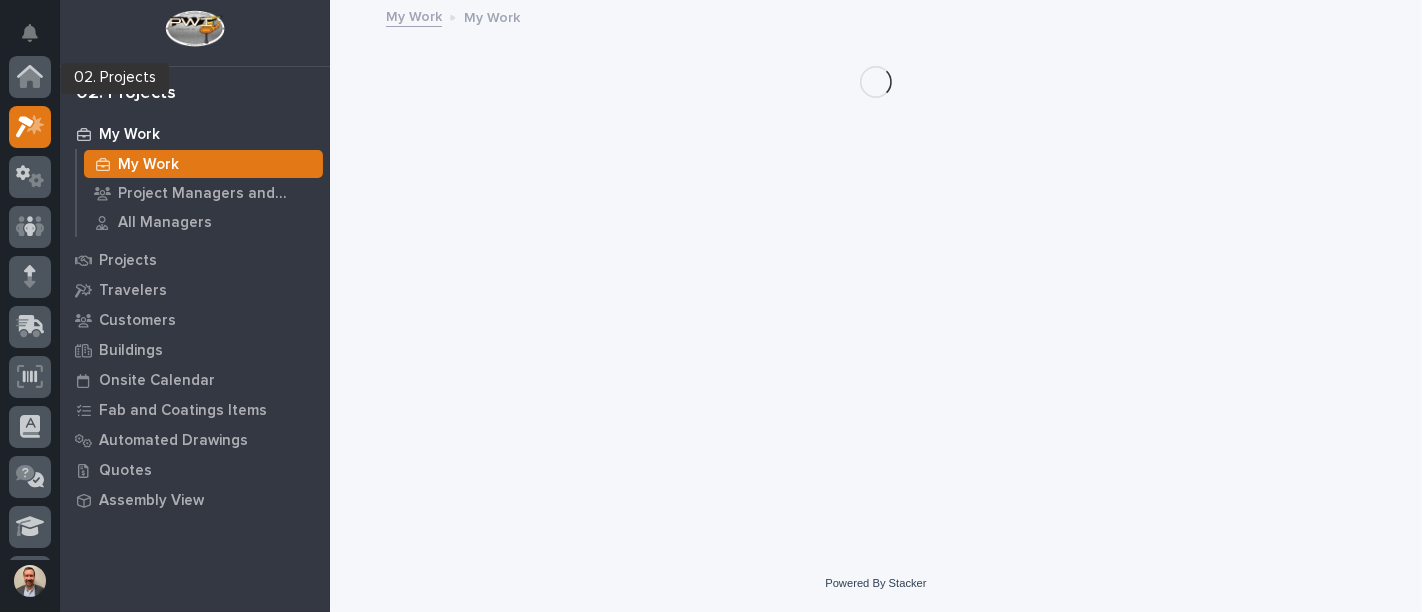 scroll, scrollTop: 49, scrollLeft: 0, axis: vertical 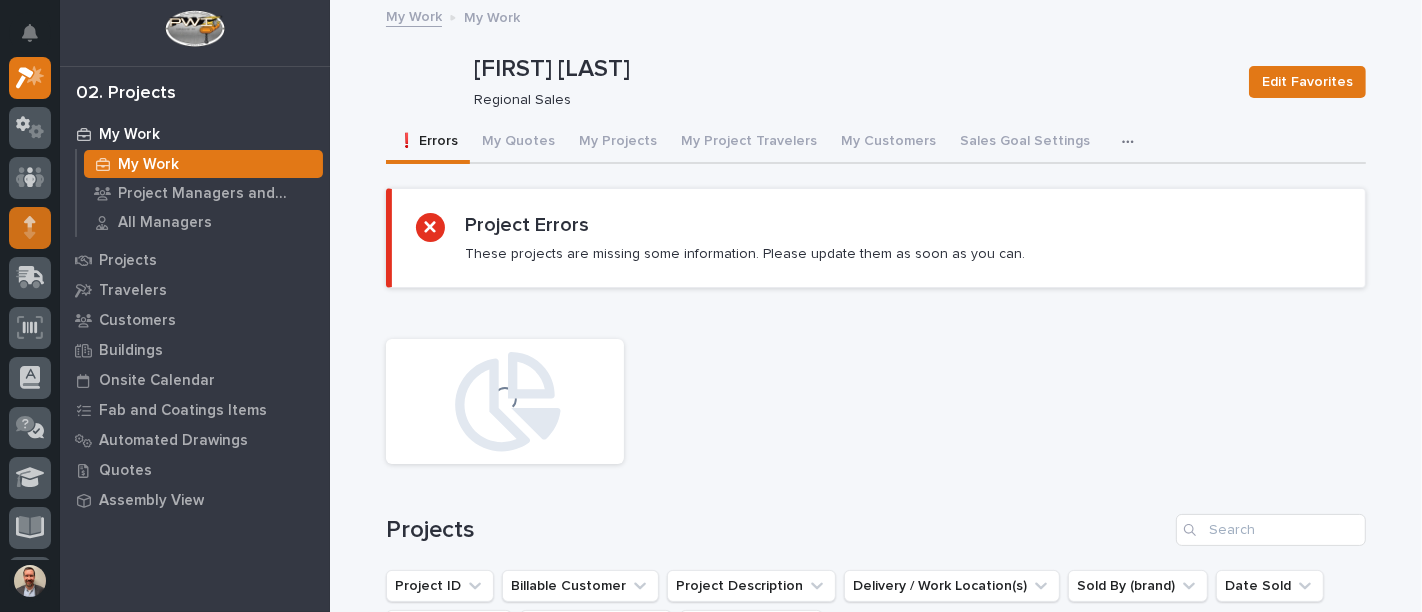 click at bounding box center (30, 227) 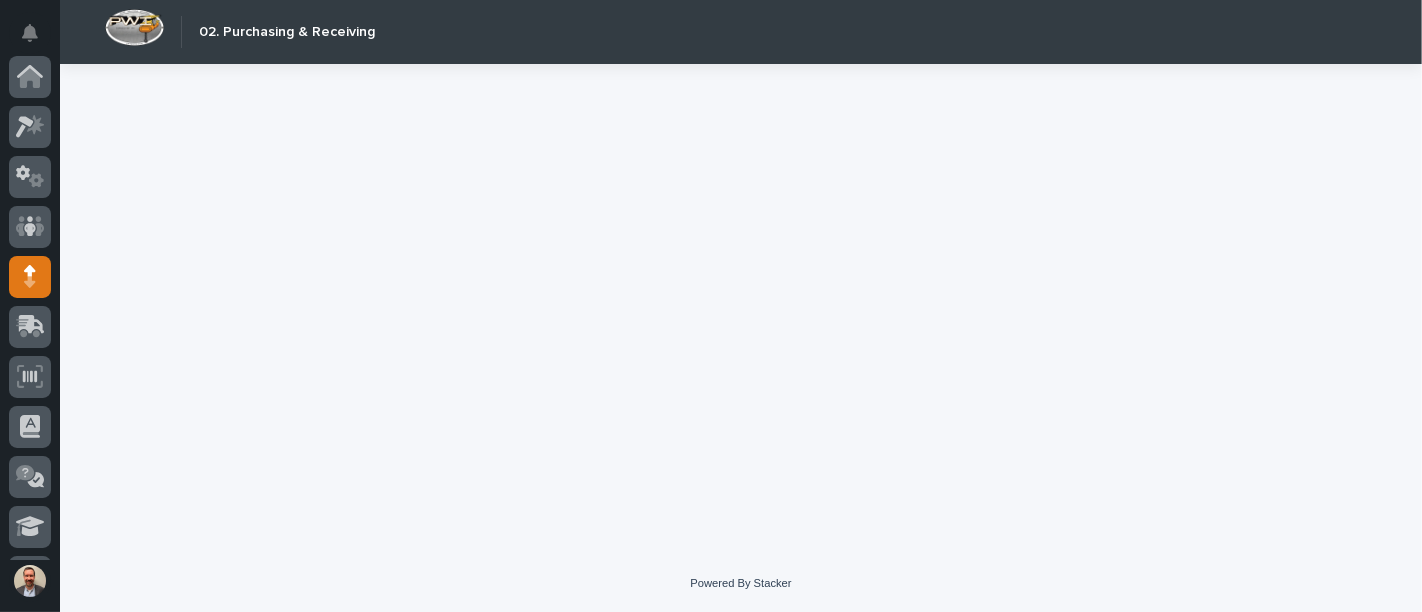 scroll, scrollTop: 200, scrollLeft: 0, axis: vertical 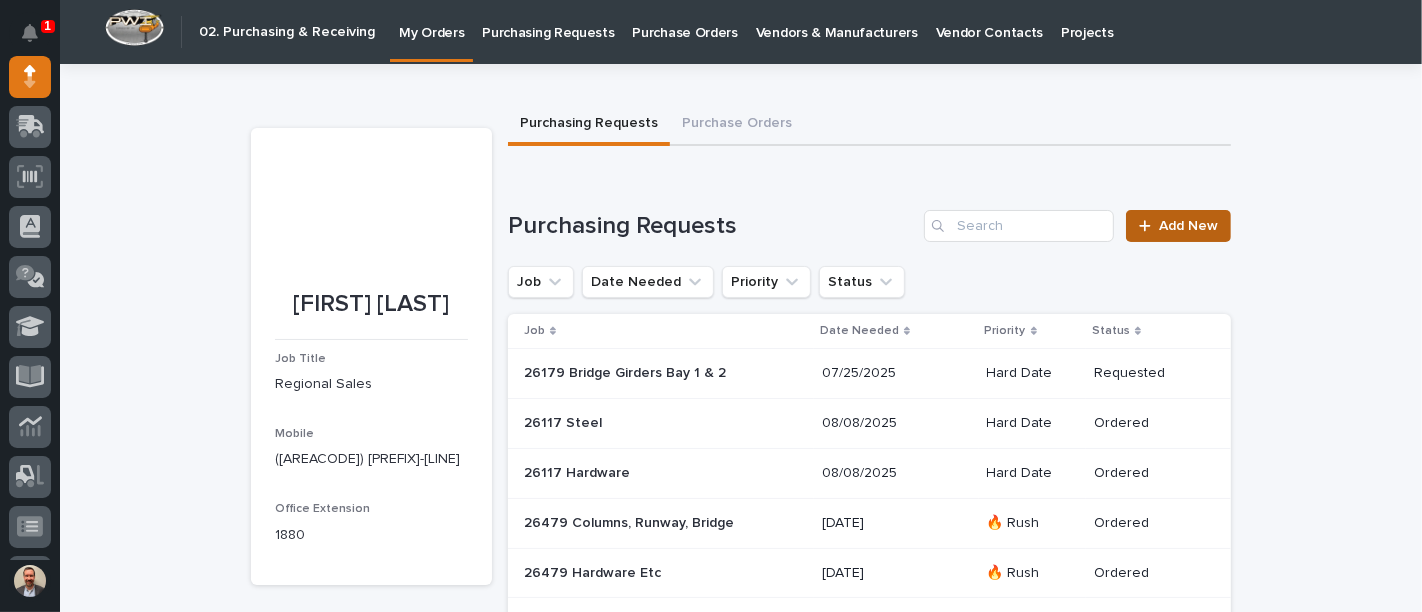 click on "Add New" at bounding box center [1188, 226] 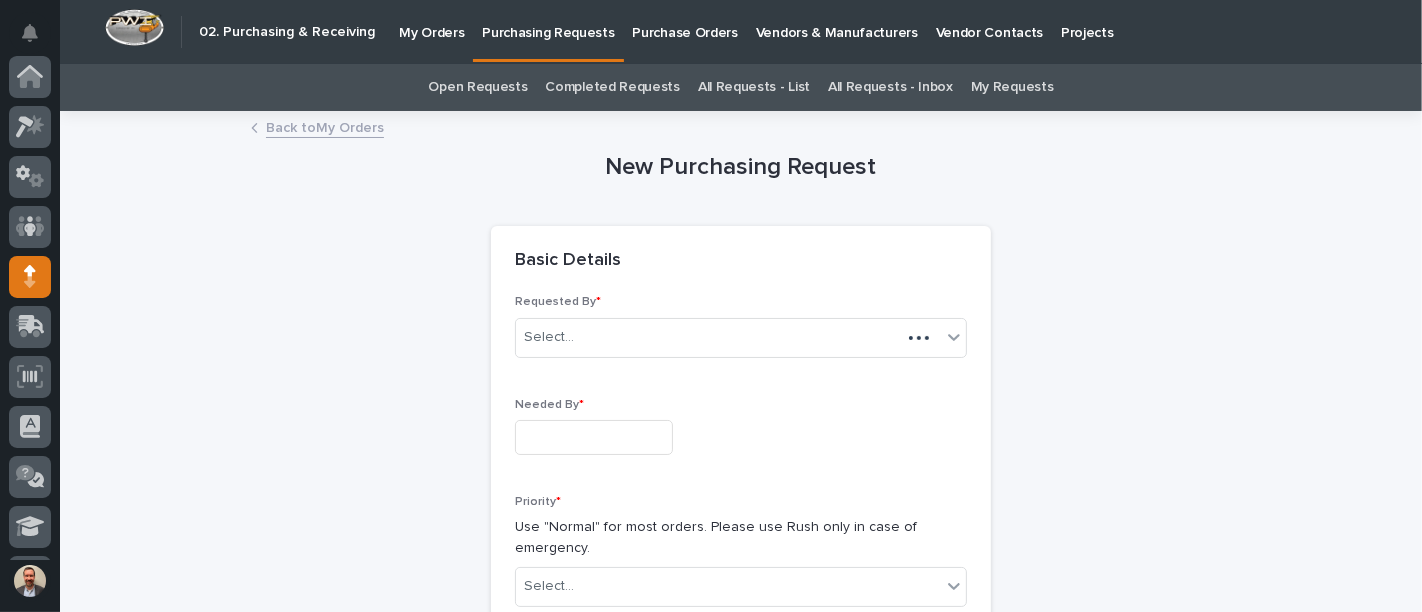 scroll, scrollTop: 200, scrollLeft: 0, axis: vertical 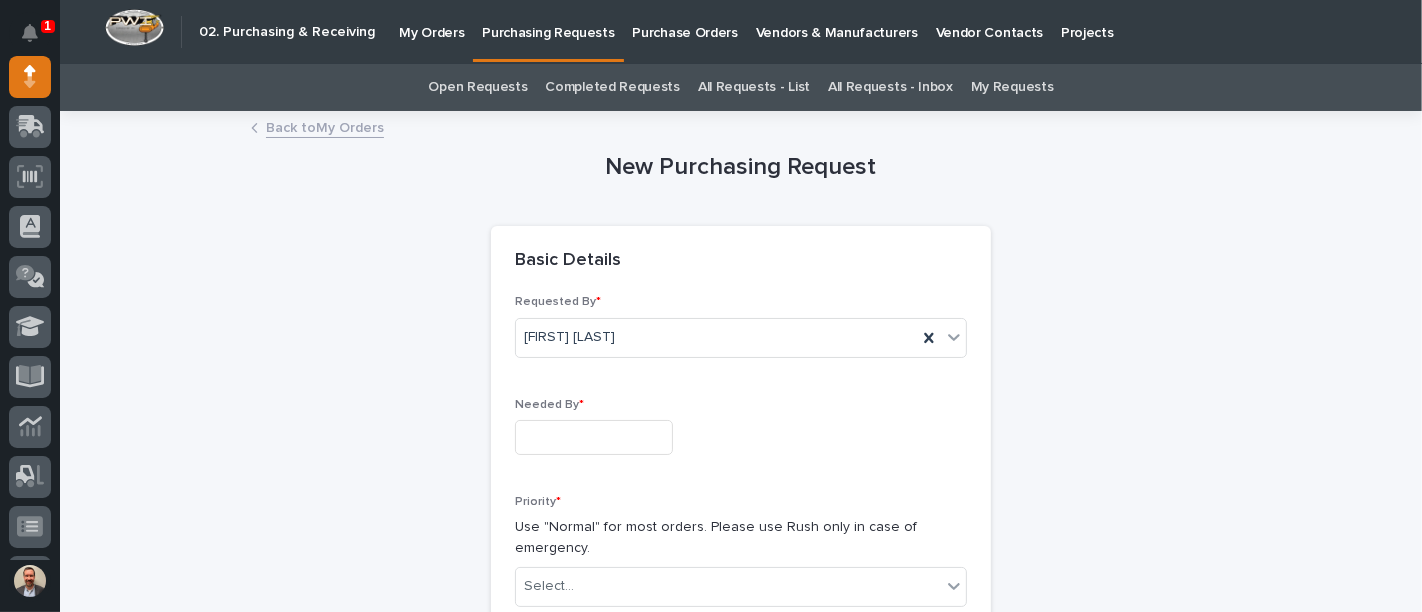 click at bounding box center (594, 437) 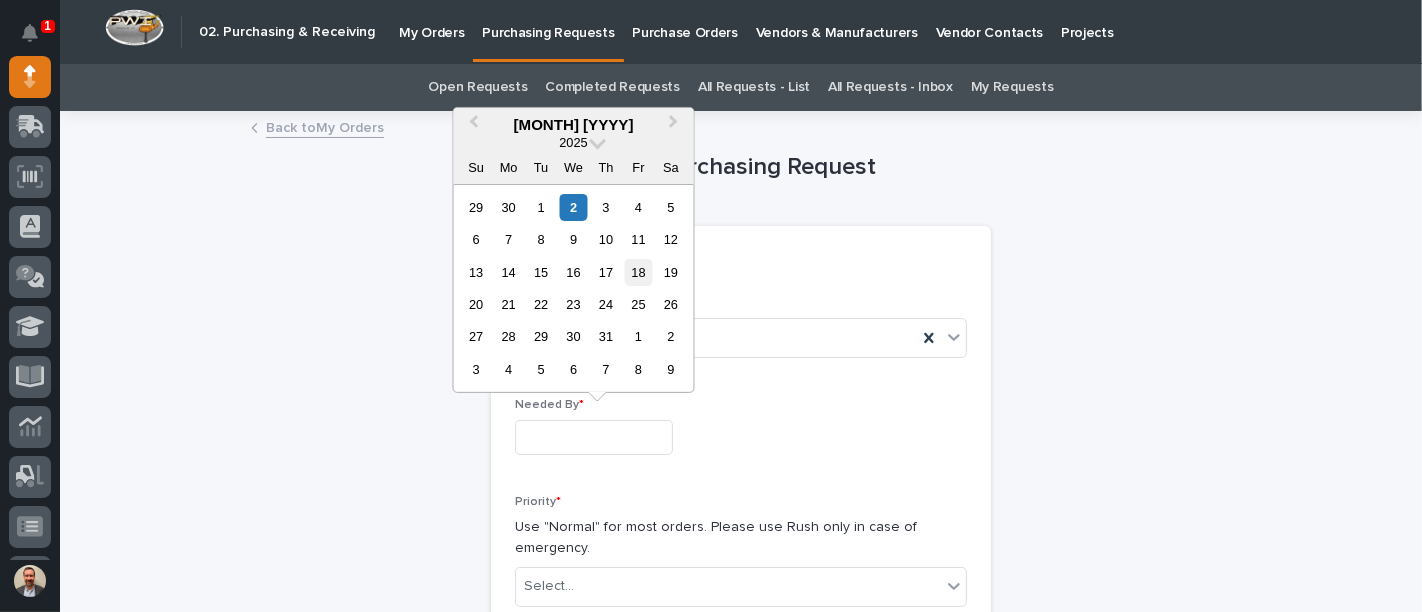 click on "18" at bounding box center [638, 271] 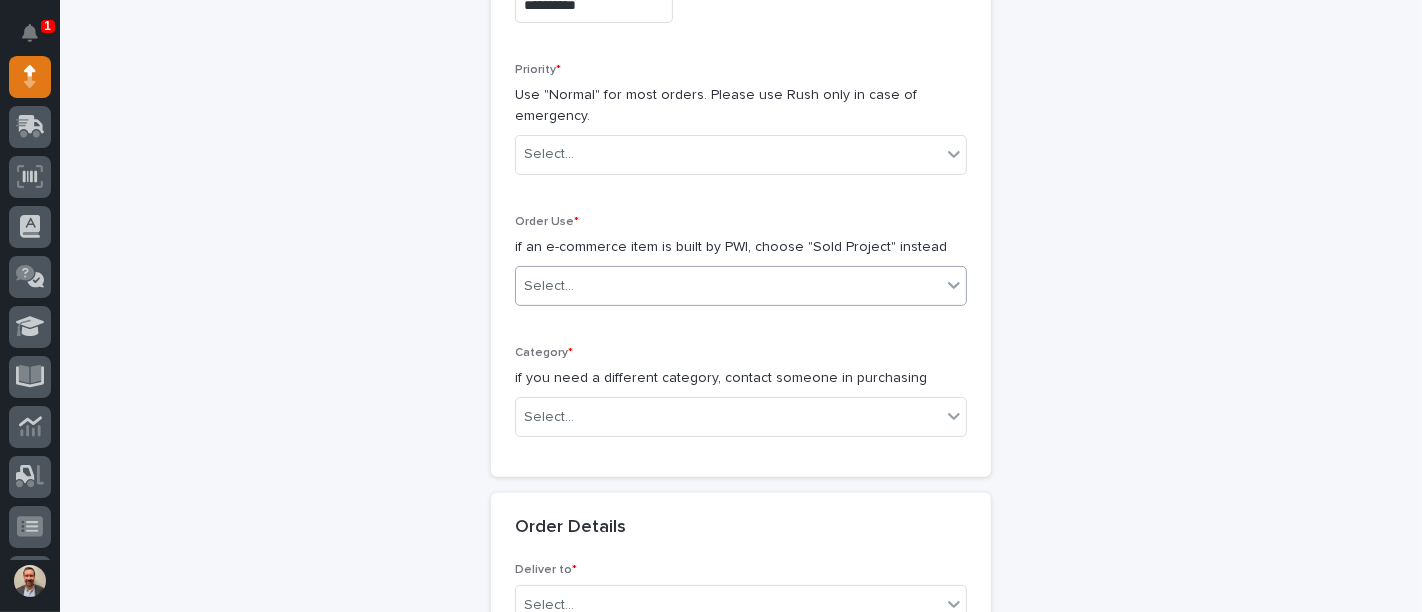 scroll, scrollTop: 444, scrollLeft: 0, axis: vertical 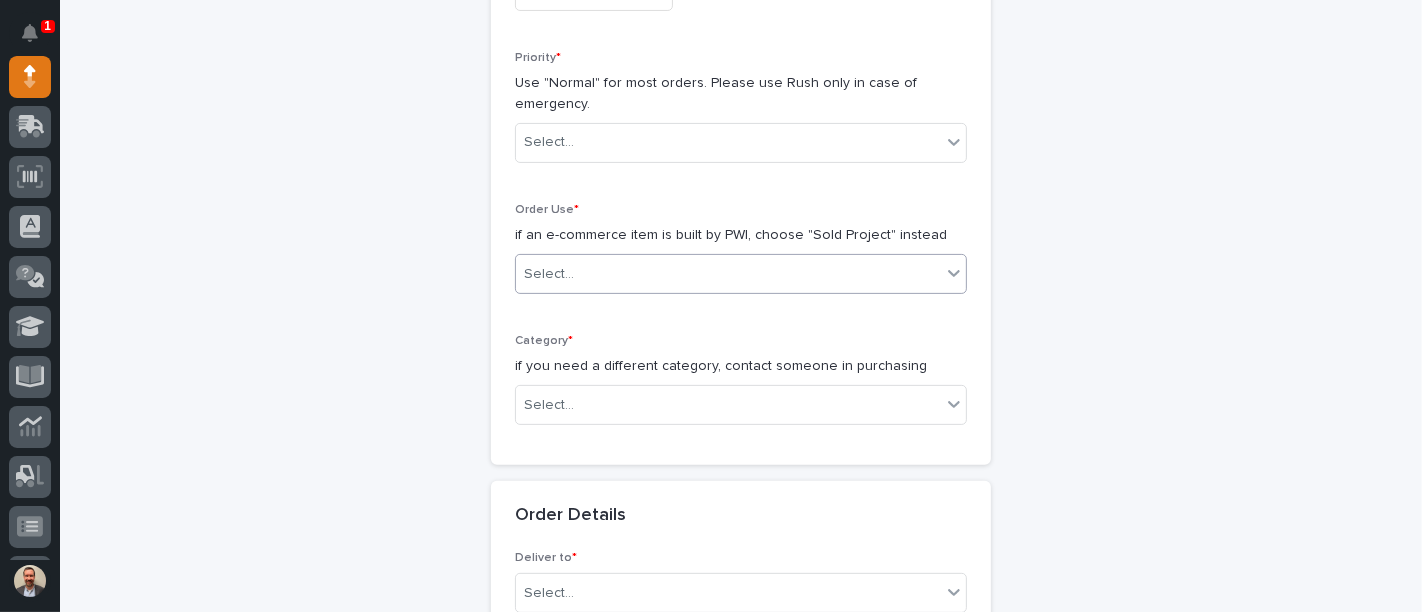 click on "Select..." at bounding box center (728, 274) 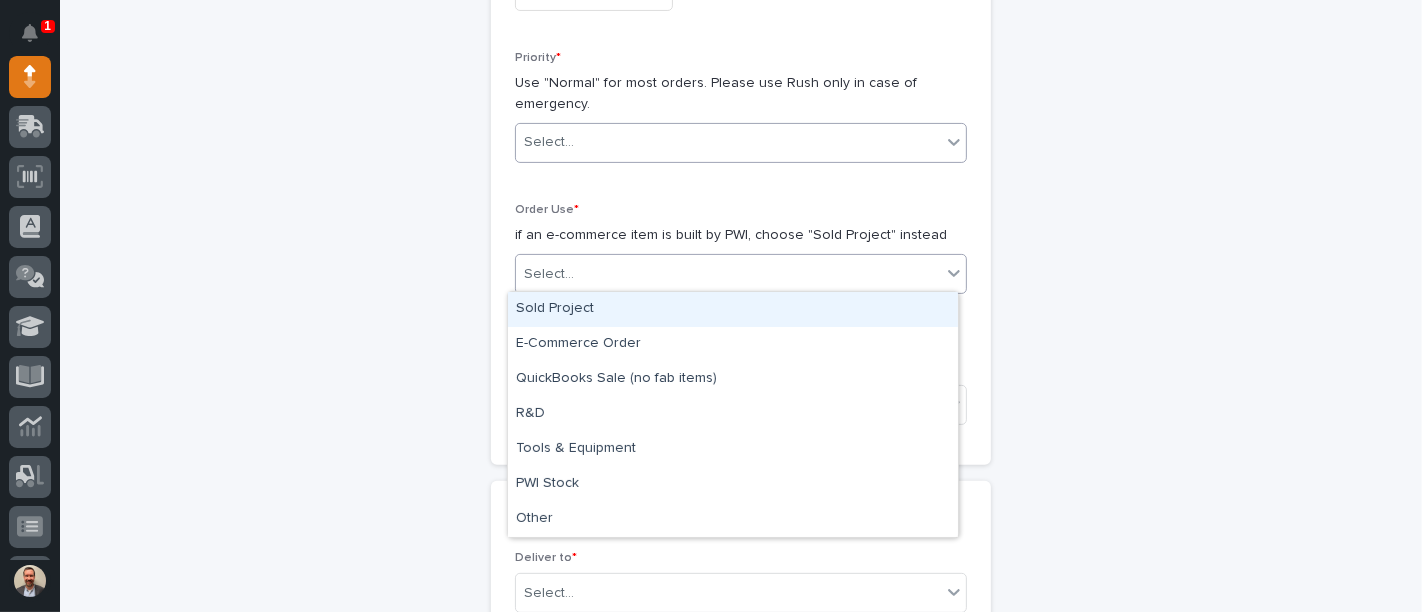 click on "Select..." at bounding box center [728, 142] 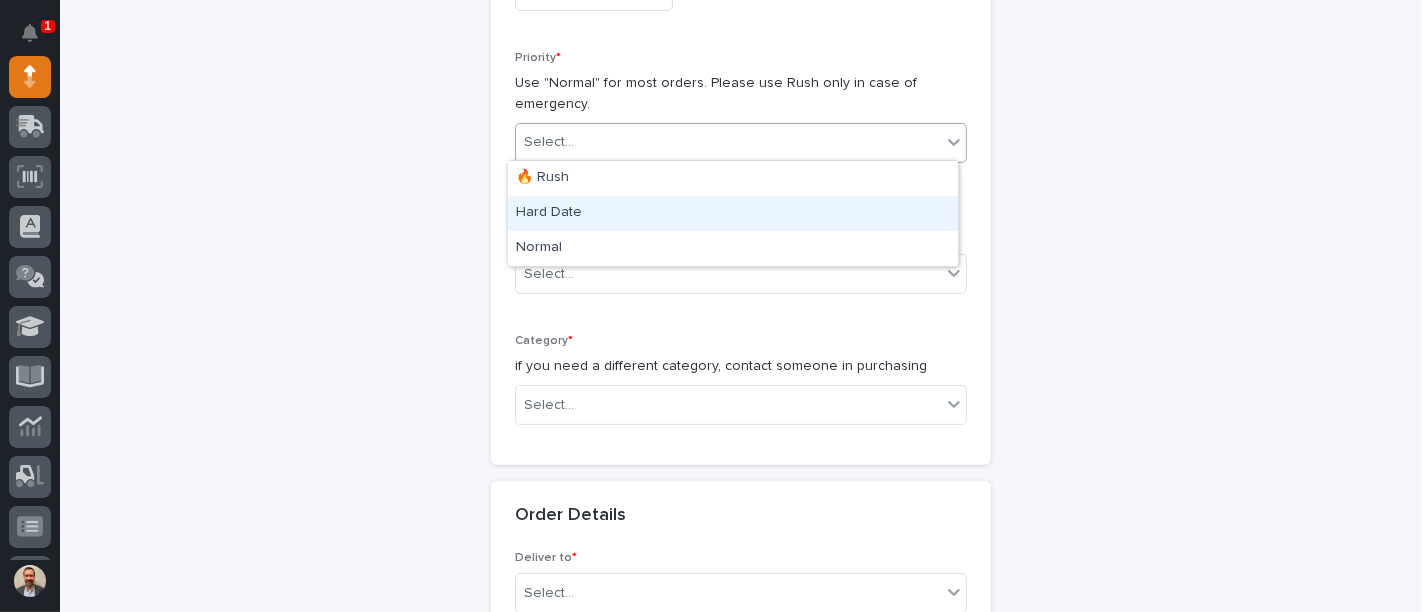 click on "Hard Date" at bounding box center (733, 213) 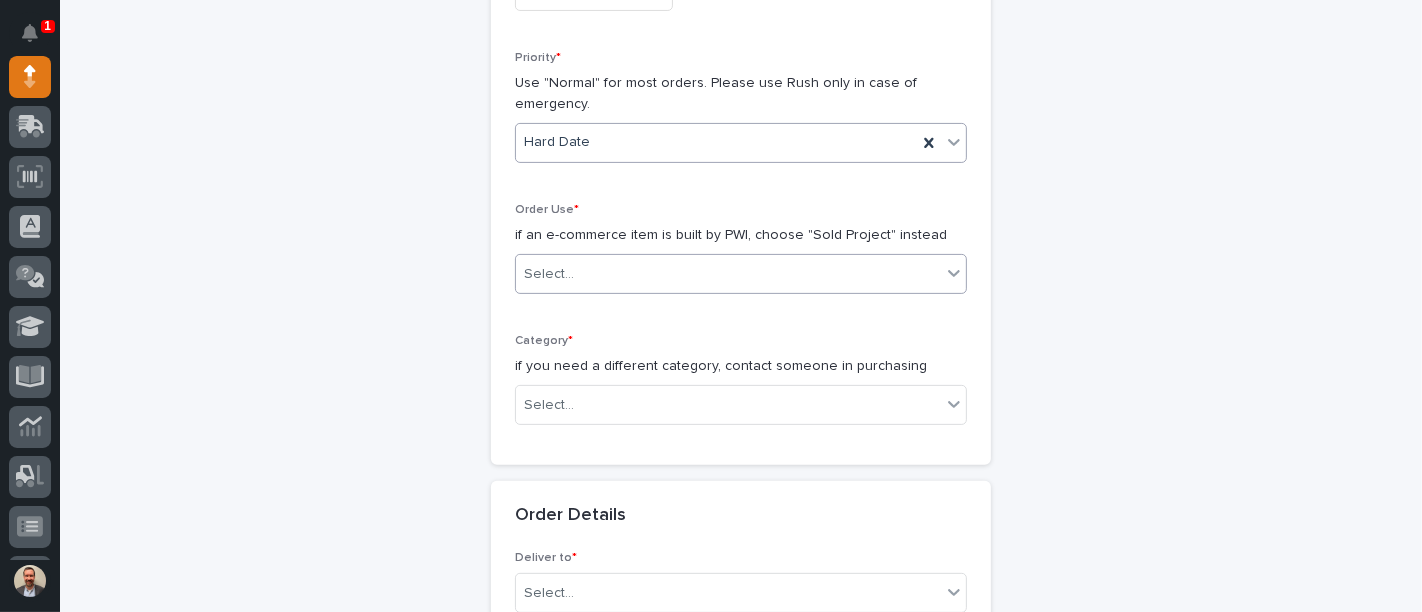 click on "Select..." at bounding box center [728, 274] 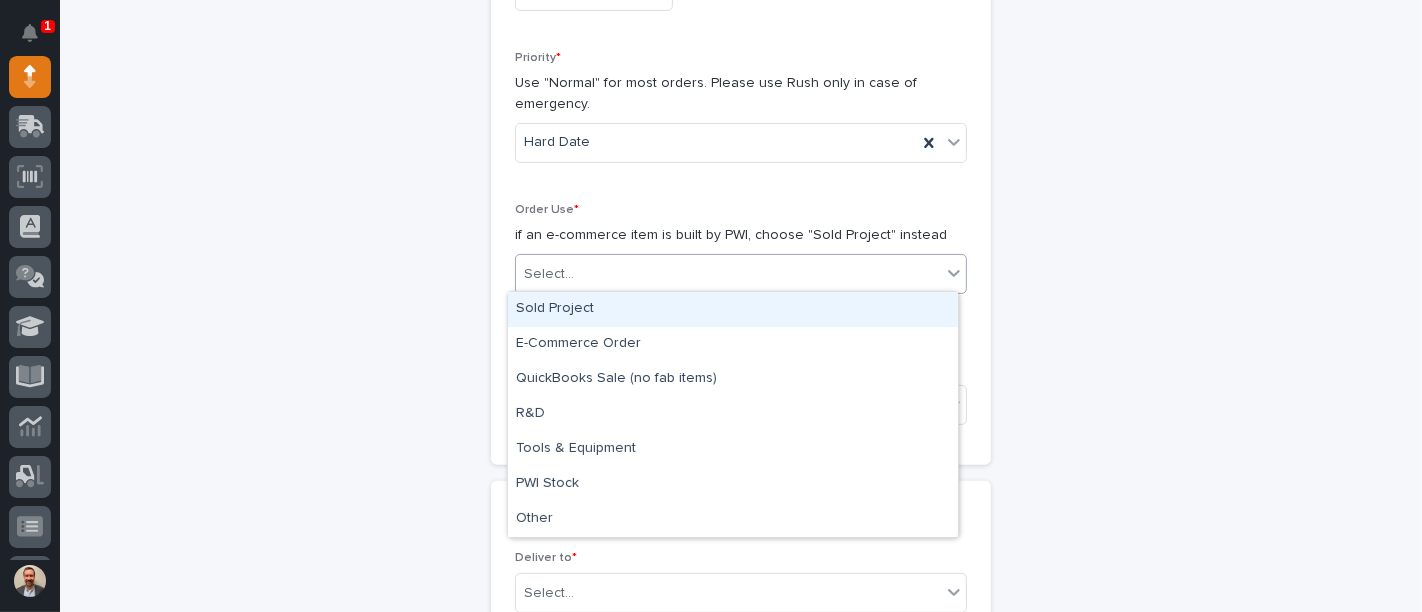 click on "Sold Project" at bounding box center [733, 309] 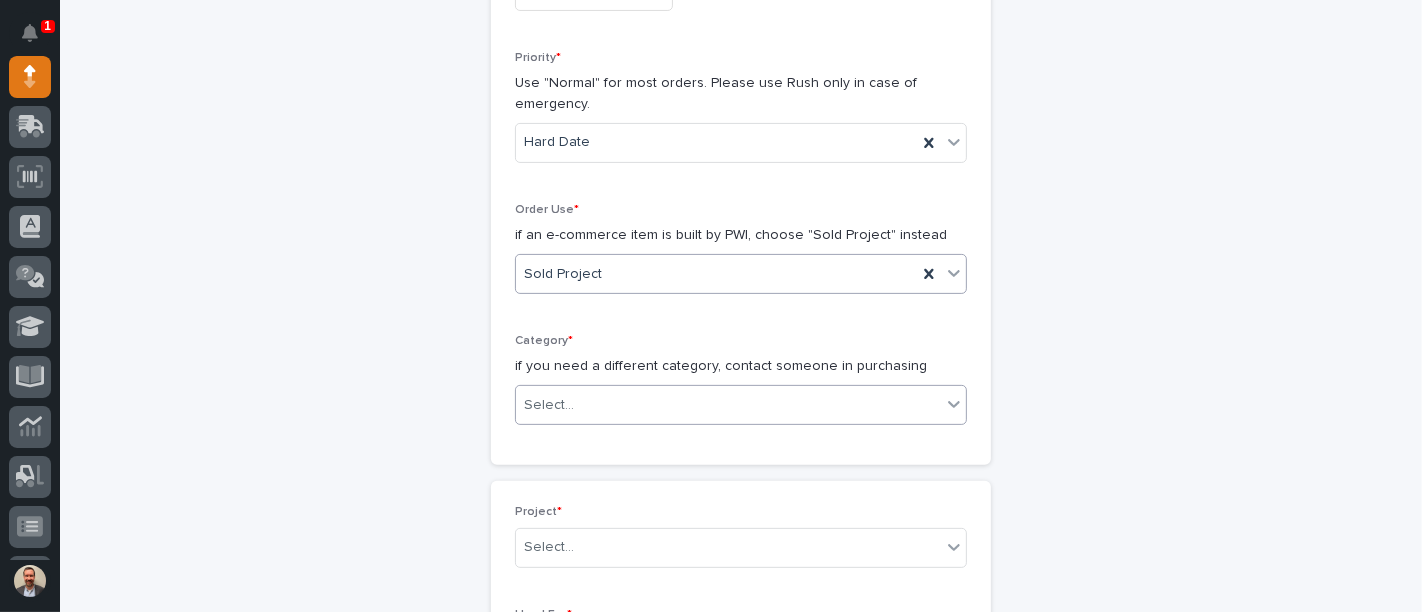 click on "Select..." at bounding box center (728, 405) 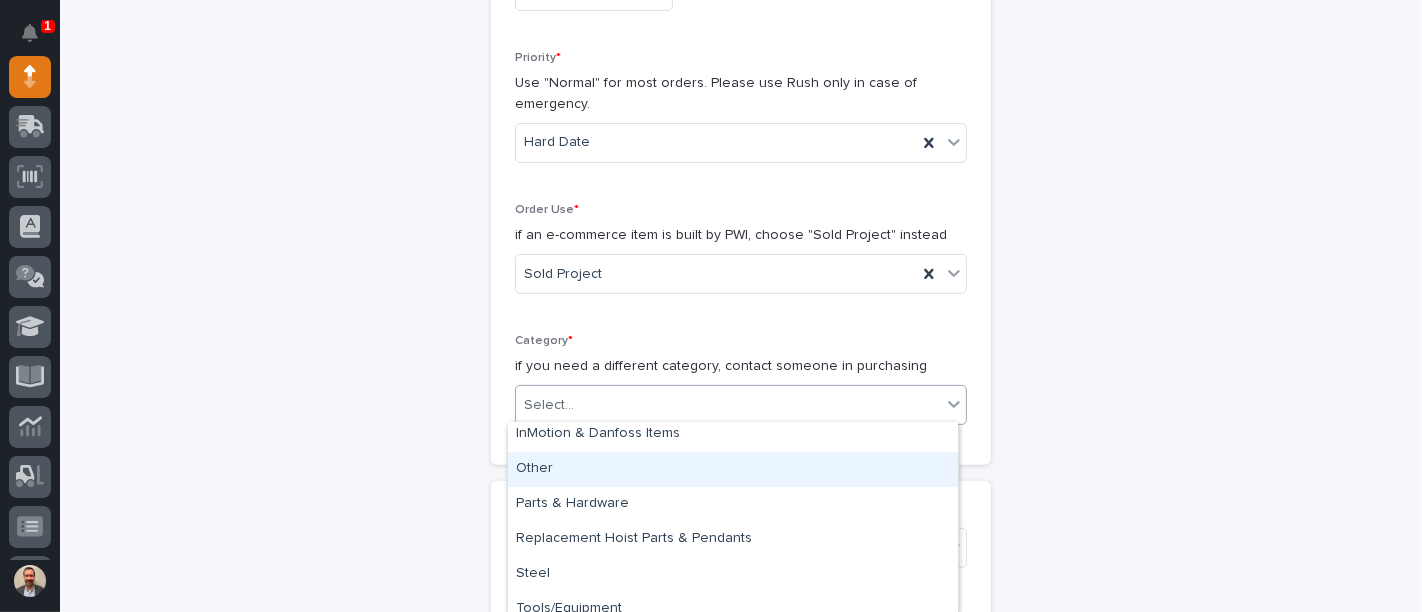 scroll, scrollTop: 123, scrollLeft: 0, axis: vertical 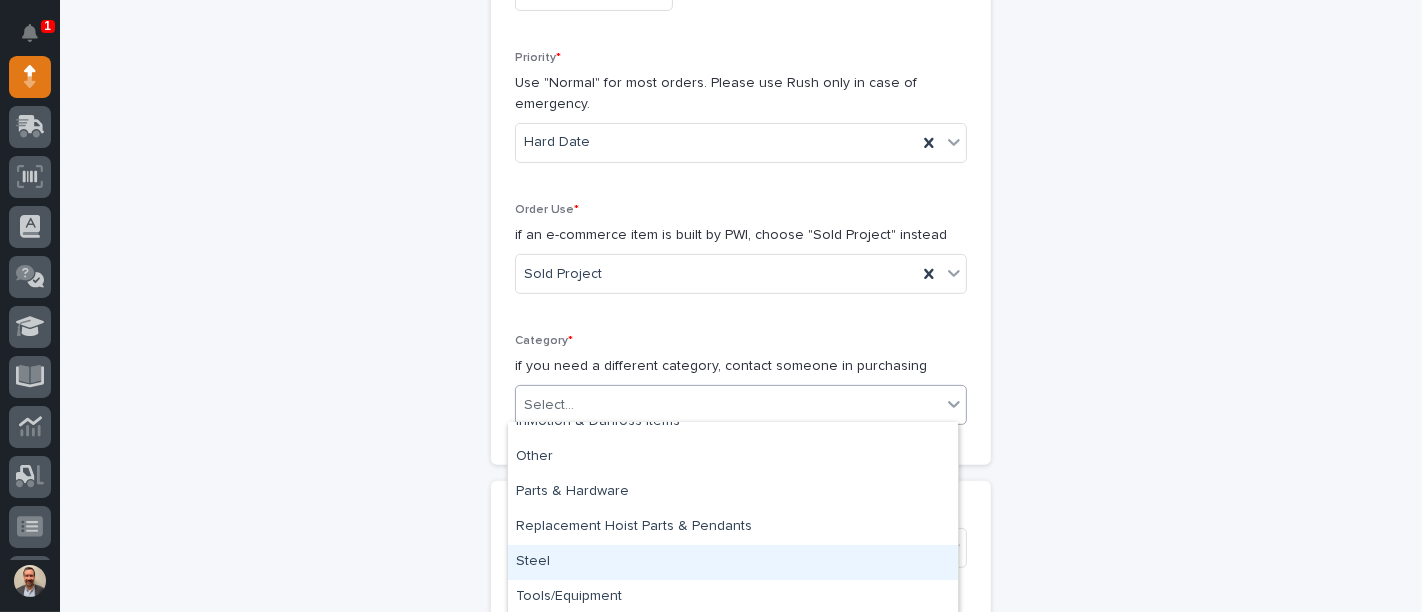 click on "Steel" at bounding box center [733, 562] 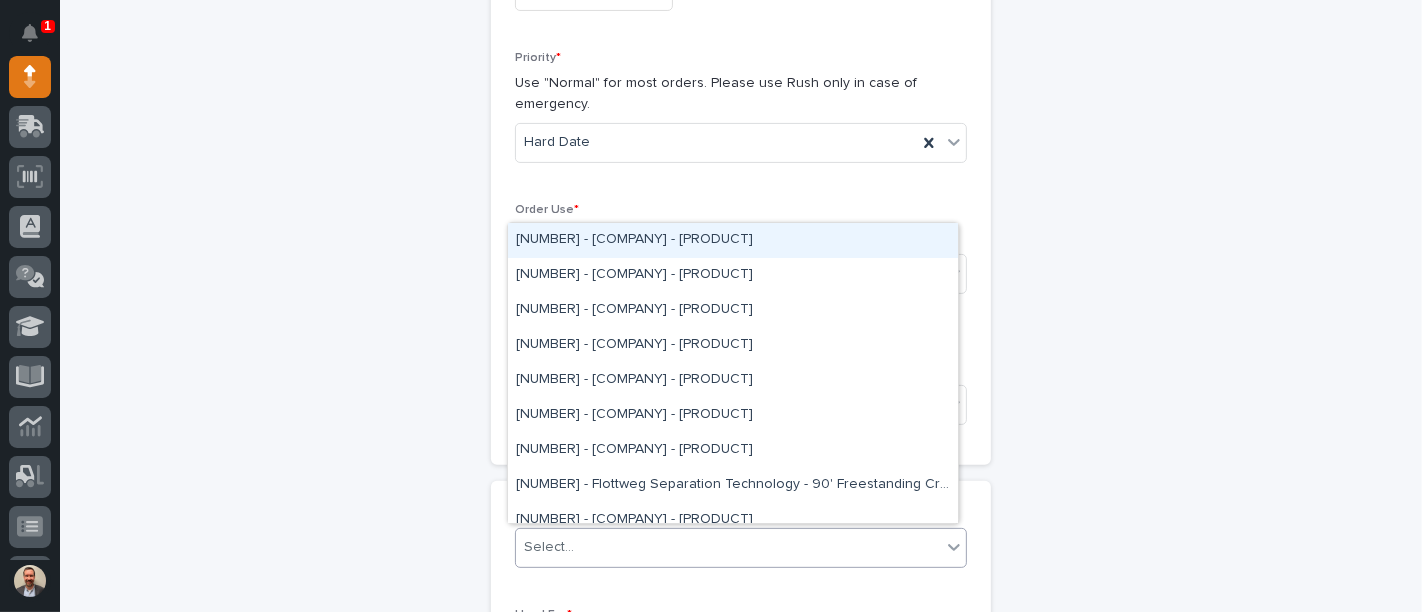 click on "Select..." at bounding box center [728, 547] 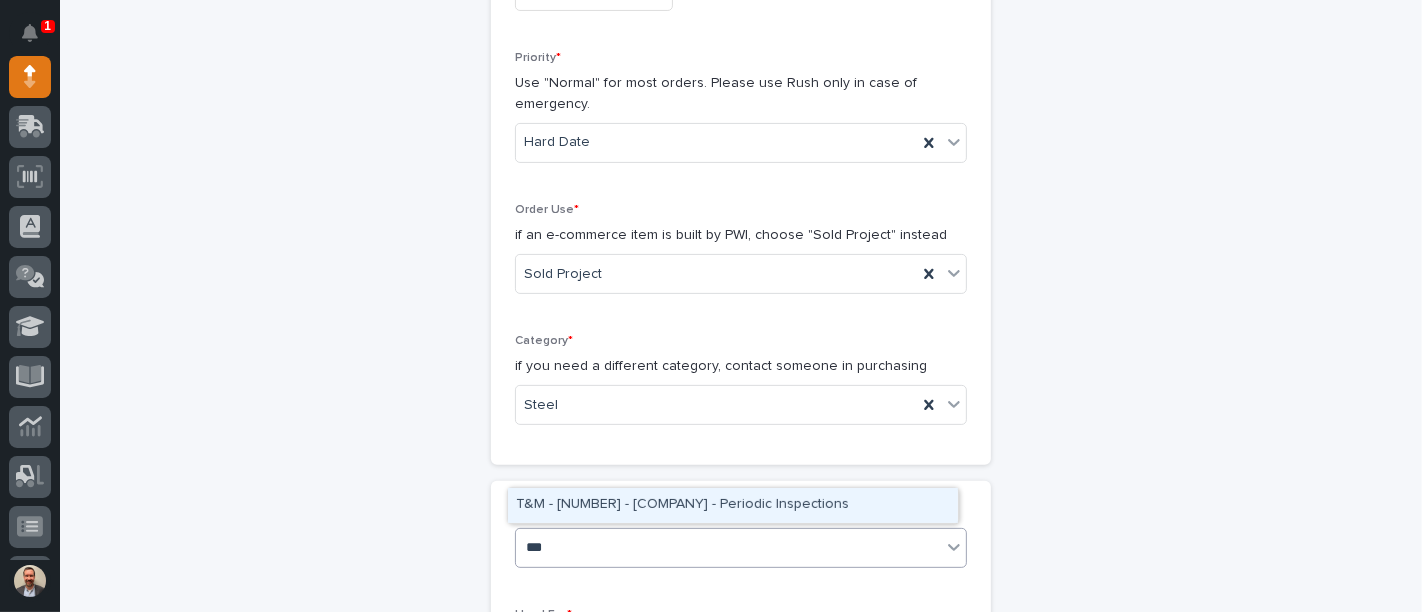 scroll, scrollTop: 0, scrollLeft: 0, axis: both 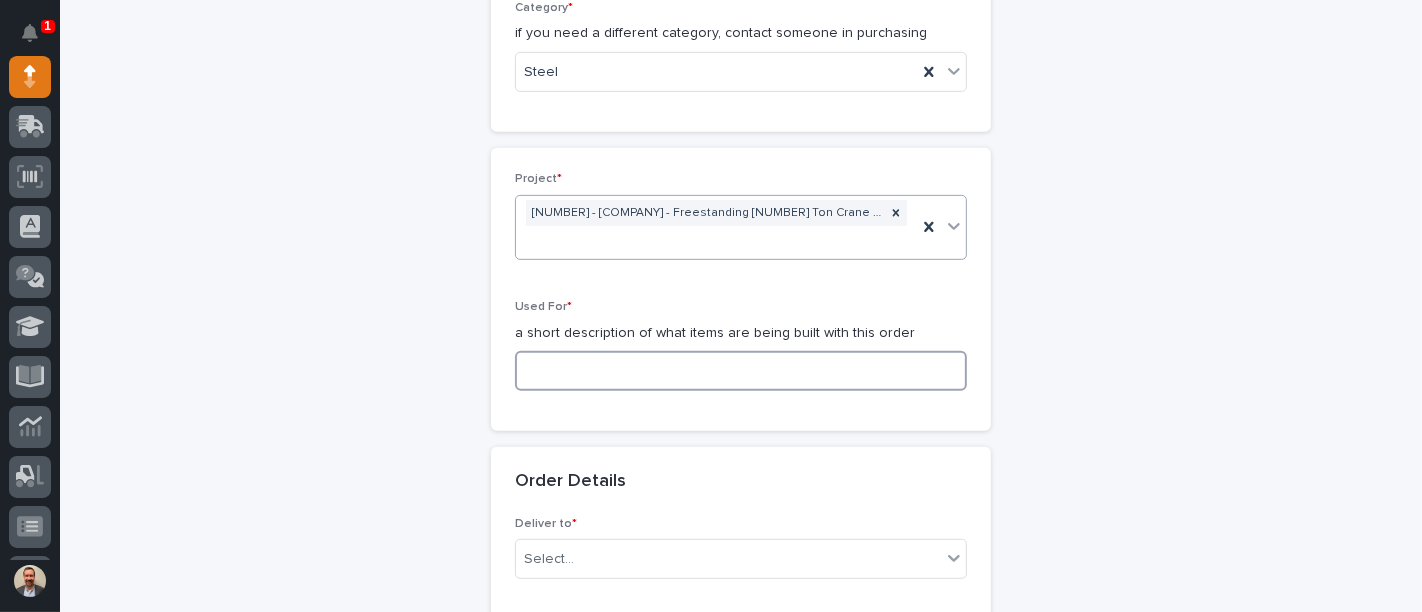 click at bounding box center (741, 371) 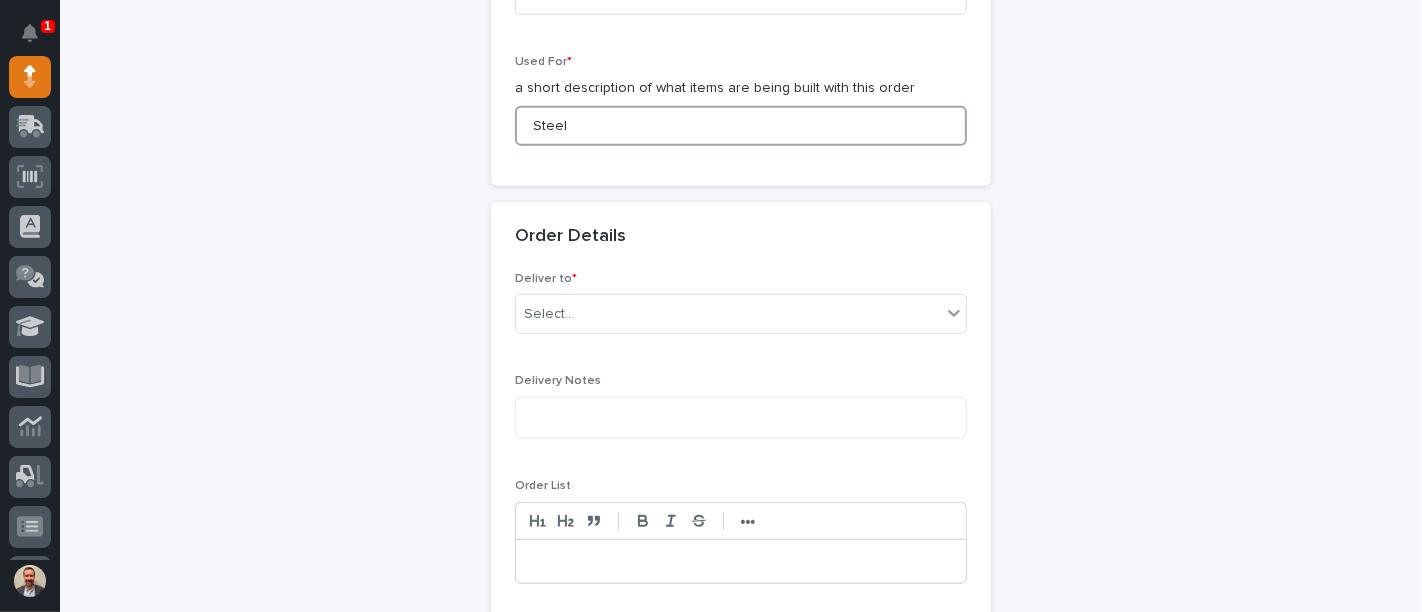 scroll, scrollTop: 1222, scrollLeft: 0, axis: vertical 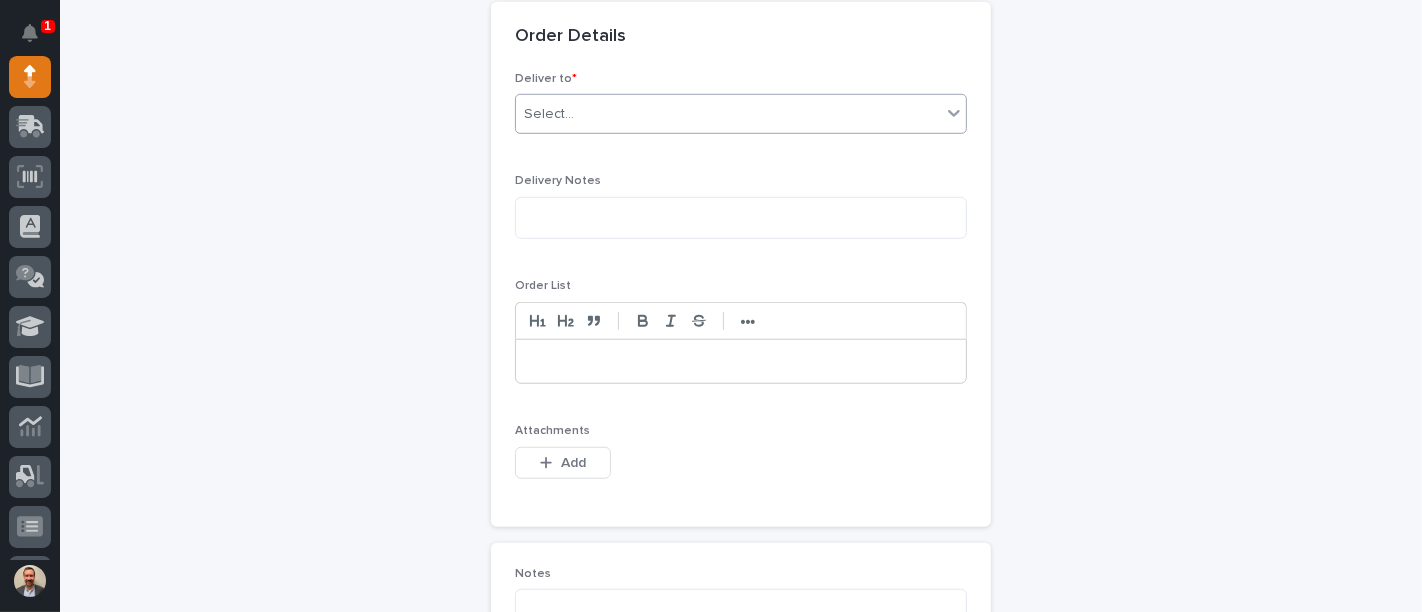 type on "Steel" 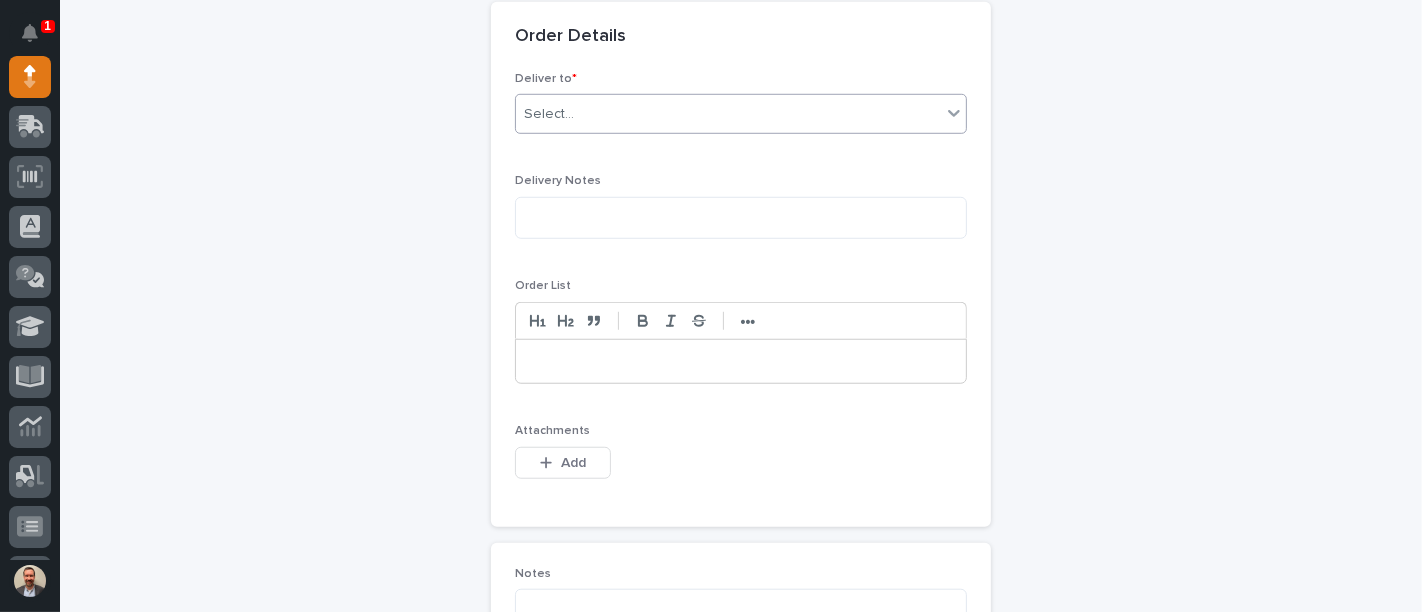 click on "Select..." at bounding box center (728, 114) 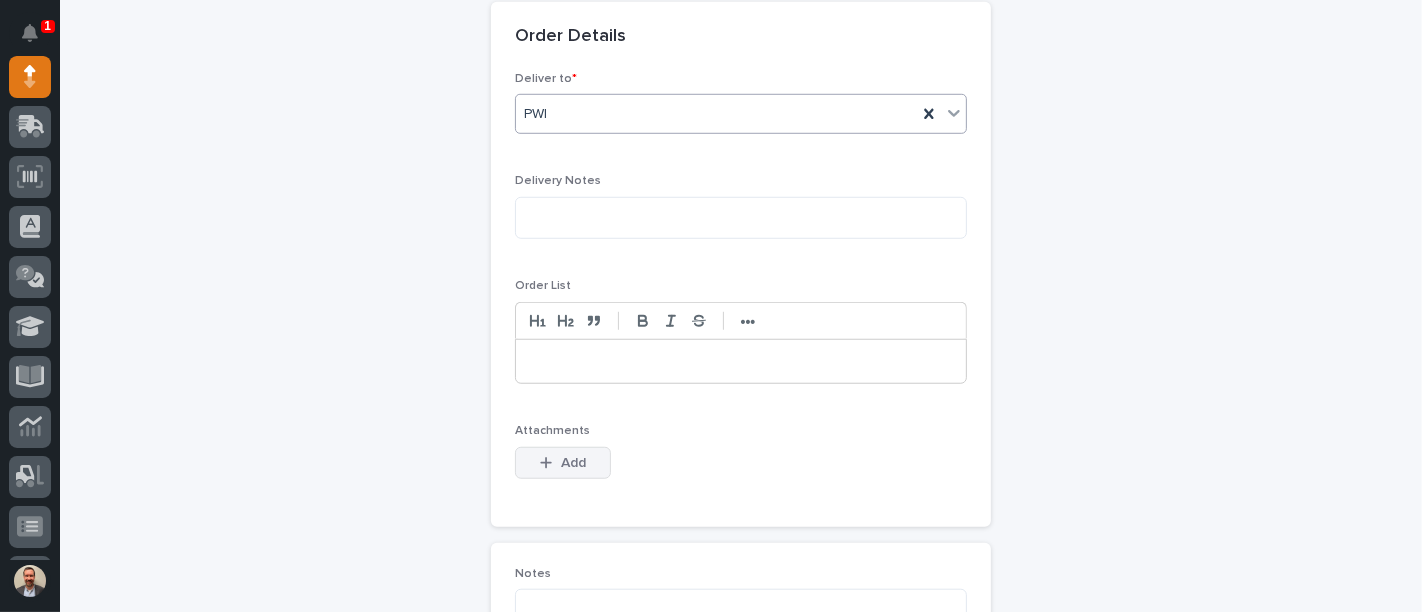 click on "Add" at bounding box center [563, 463] 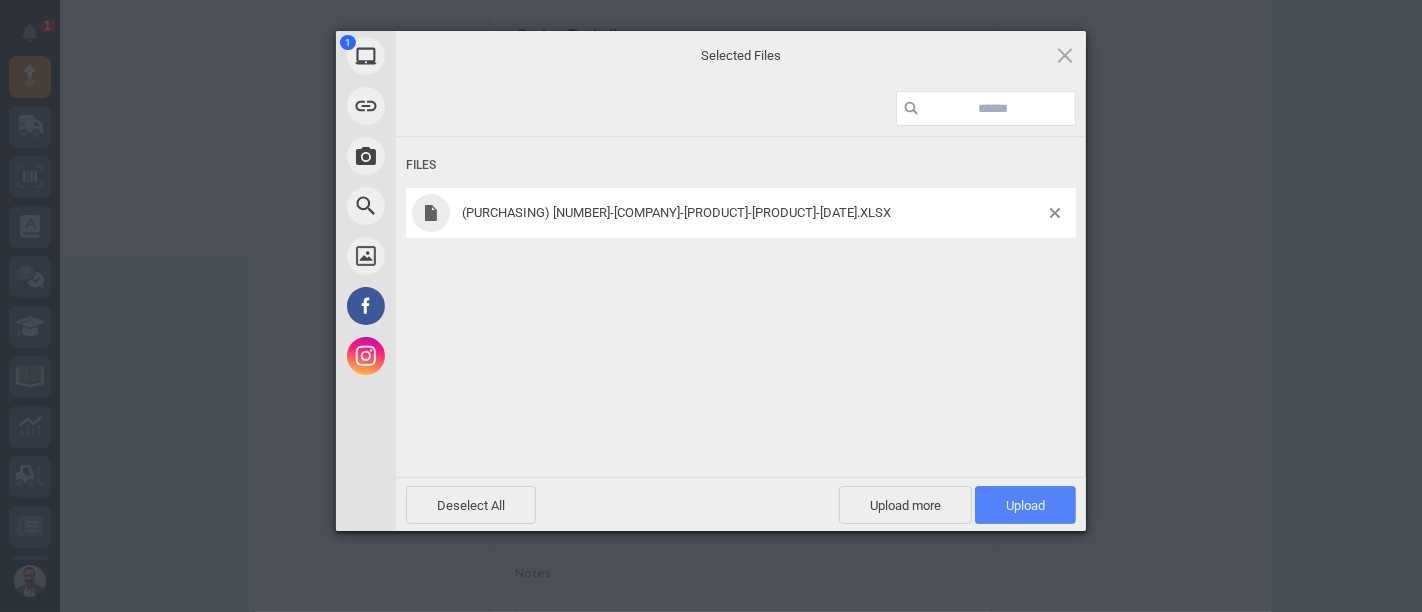 click on "Upload
1" at bounding box center (1025, 505) 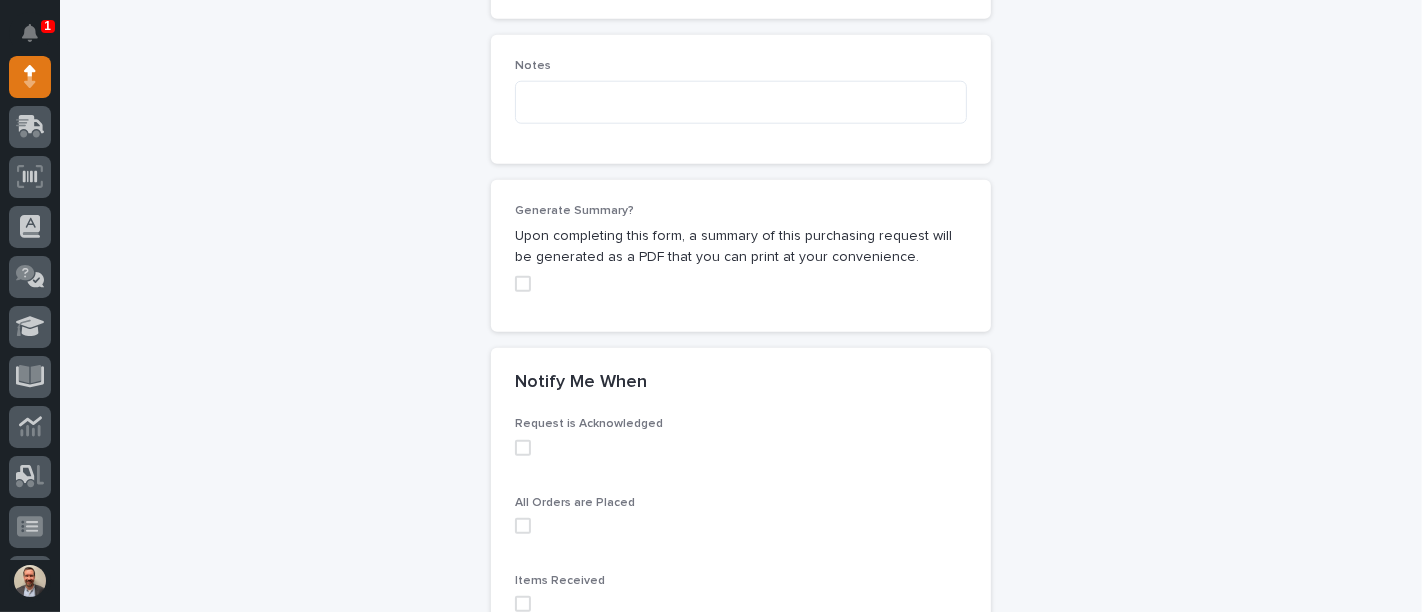 scroll, scrollTop: 1888, scrollLeft: 0, axis: vertical 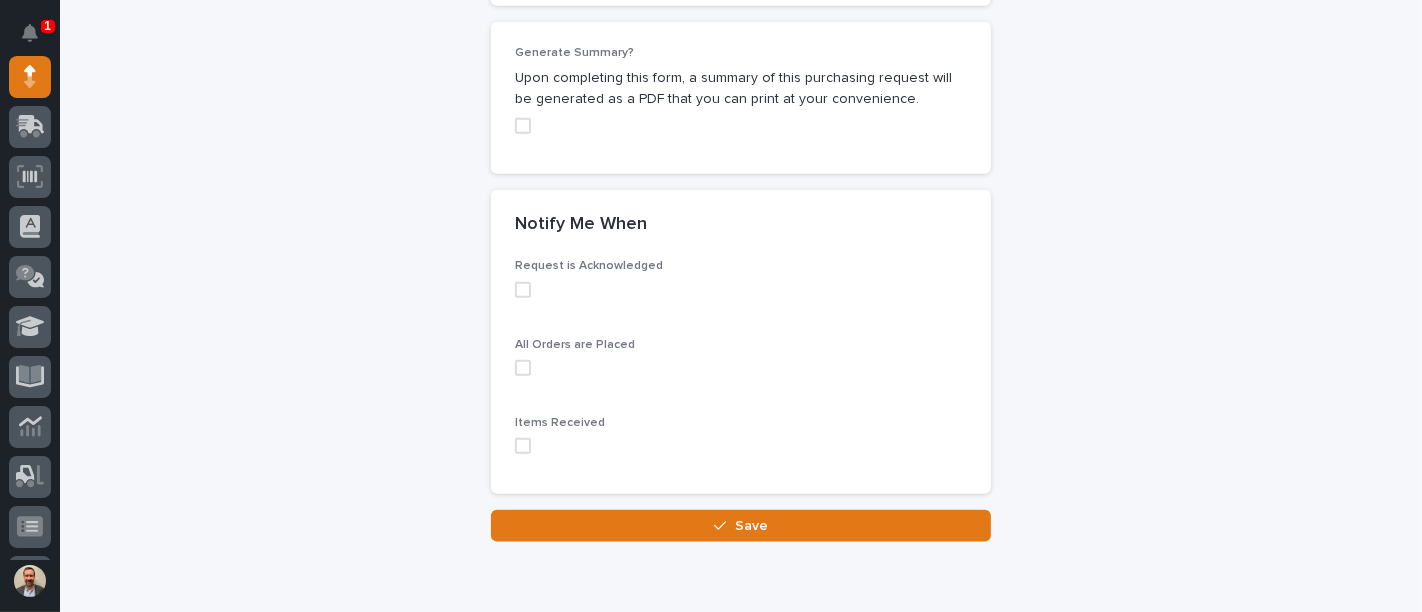 click at bounding box center [523, 126] 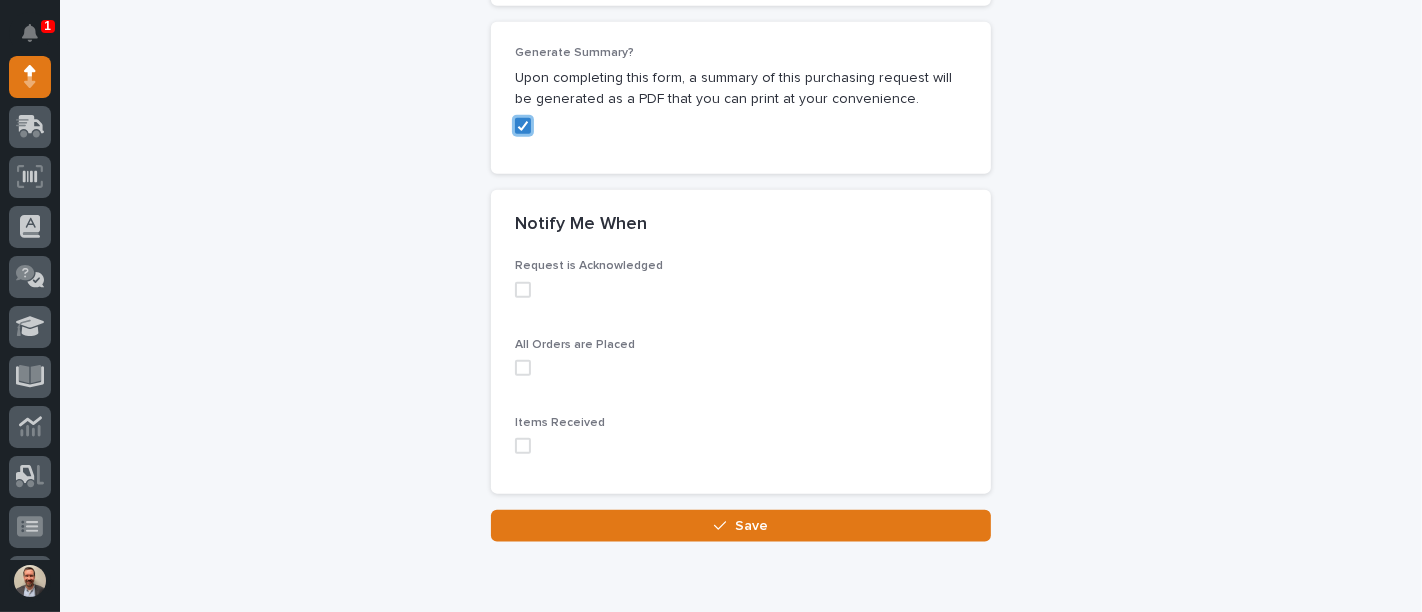 click at bounding box center (523, 290) 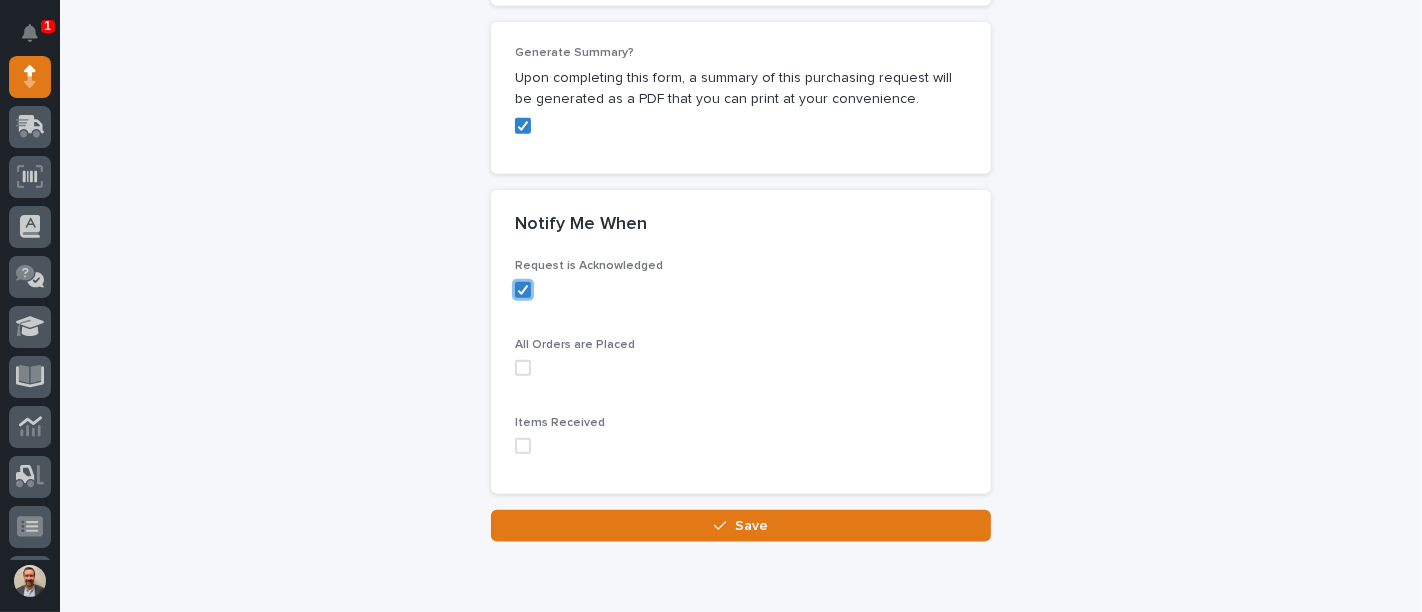 click at bounding box center [523, 368] 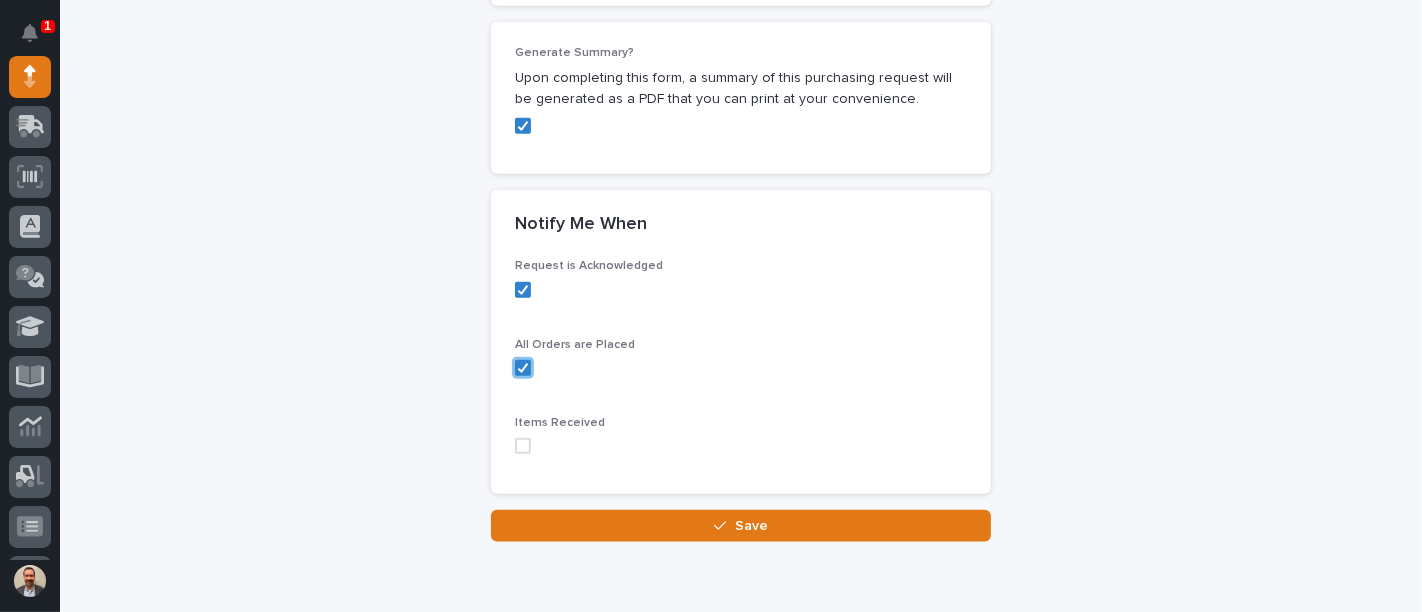 click at bounding box center [523, 446] 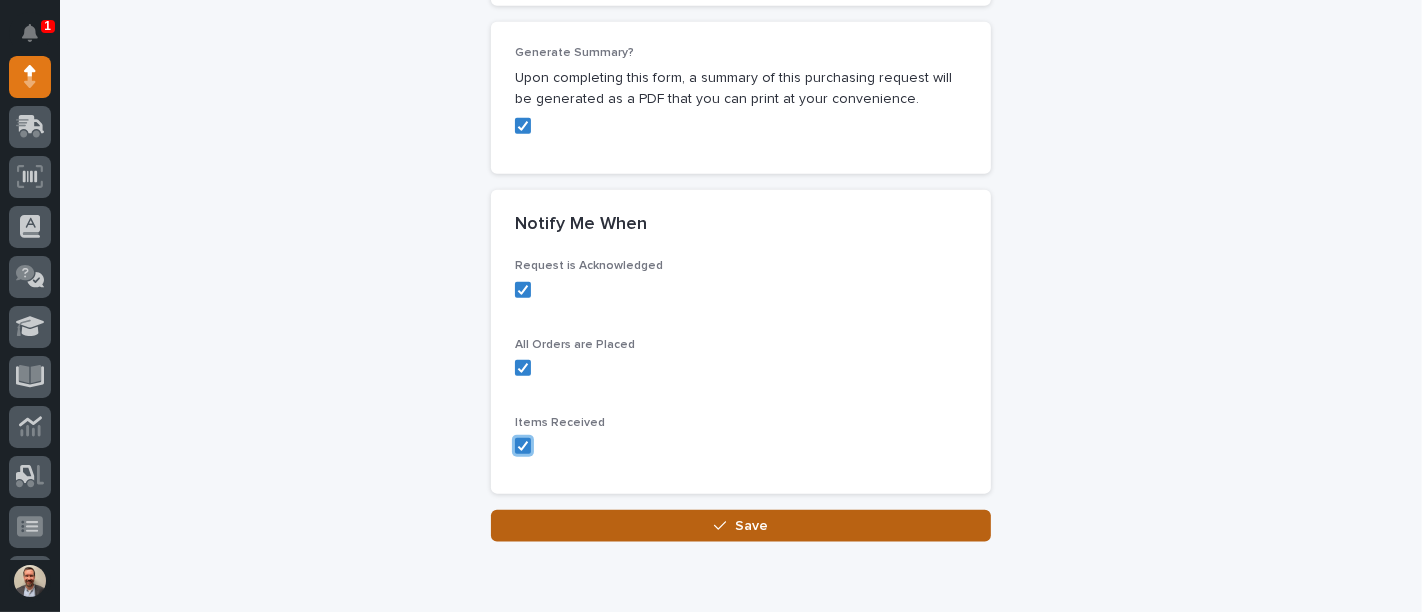 click on "Save" at bounding box center [741, 526] 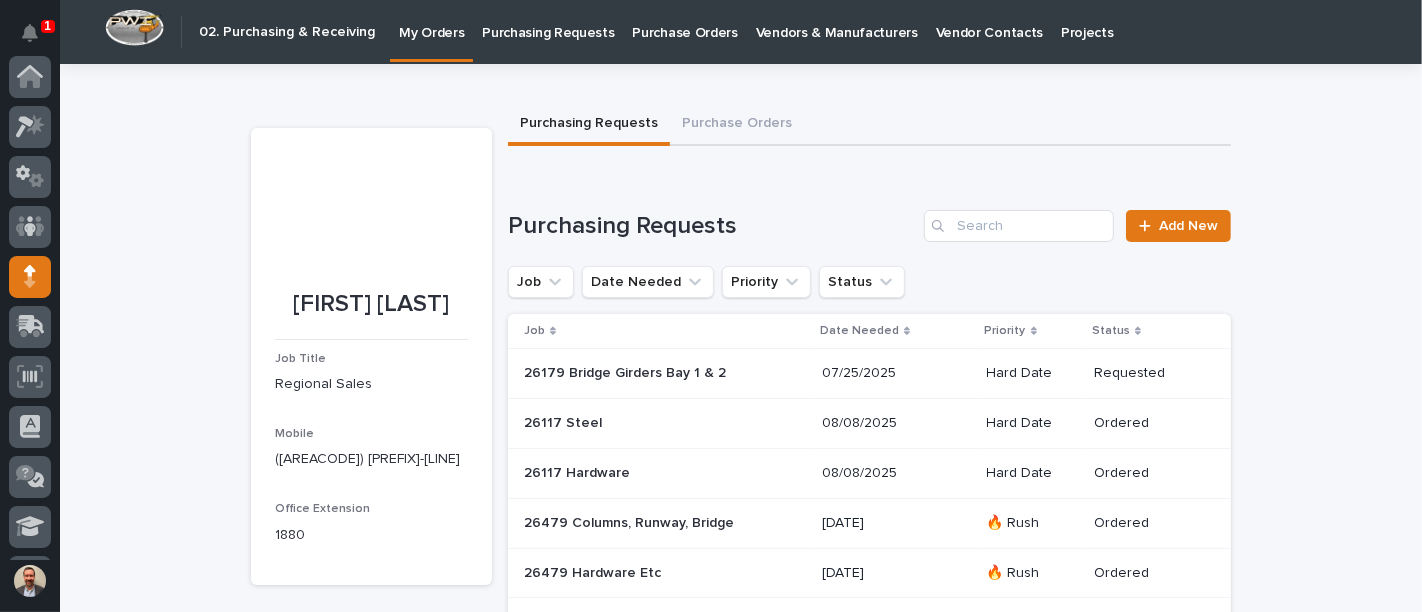 scroll, scrollTop: 200, scrollLeft: 0, axis: vertical 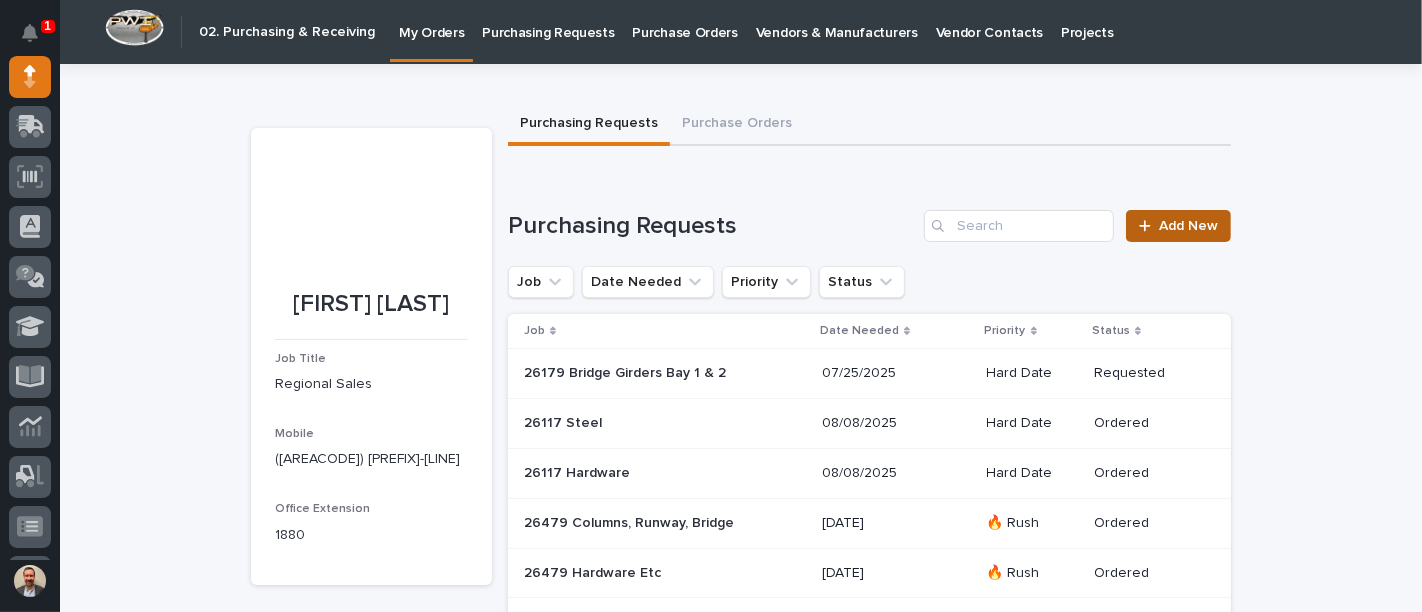 click on "Add New" at bounding box center (1188, 226) 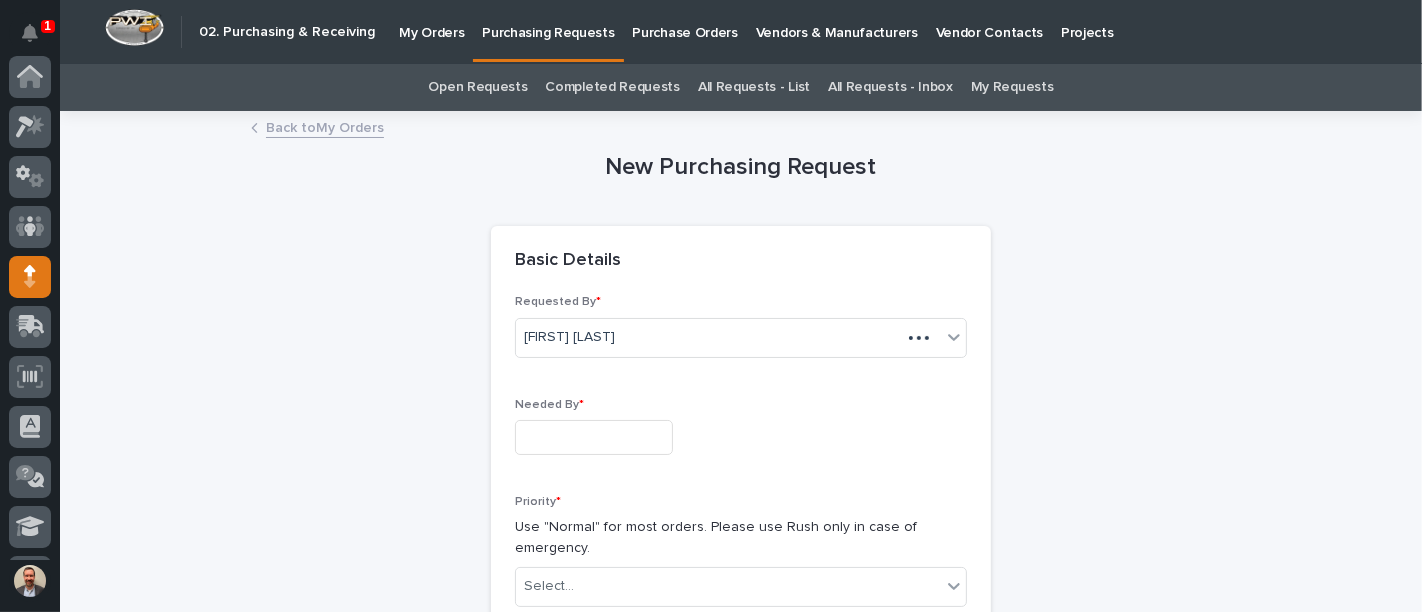 scroll, scrollTop: 200, scrollLeft: 0, axis: vertical 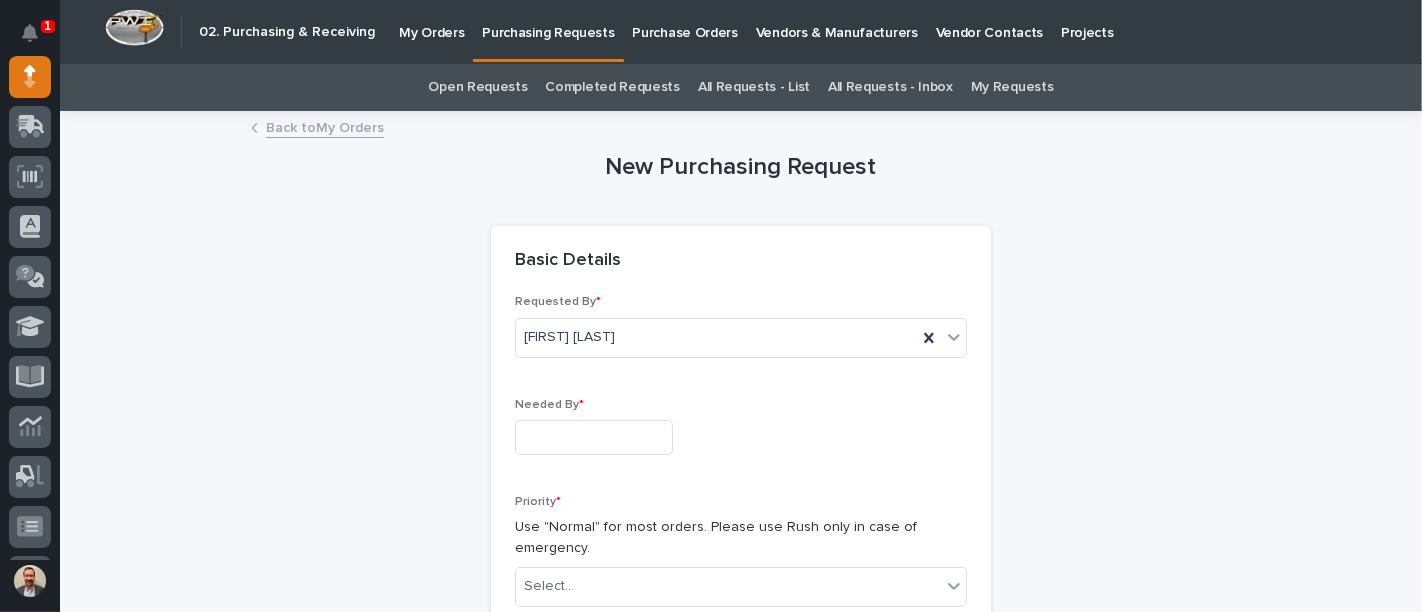 click at bounding box center (594, 437) 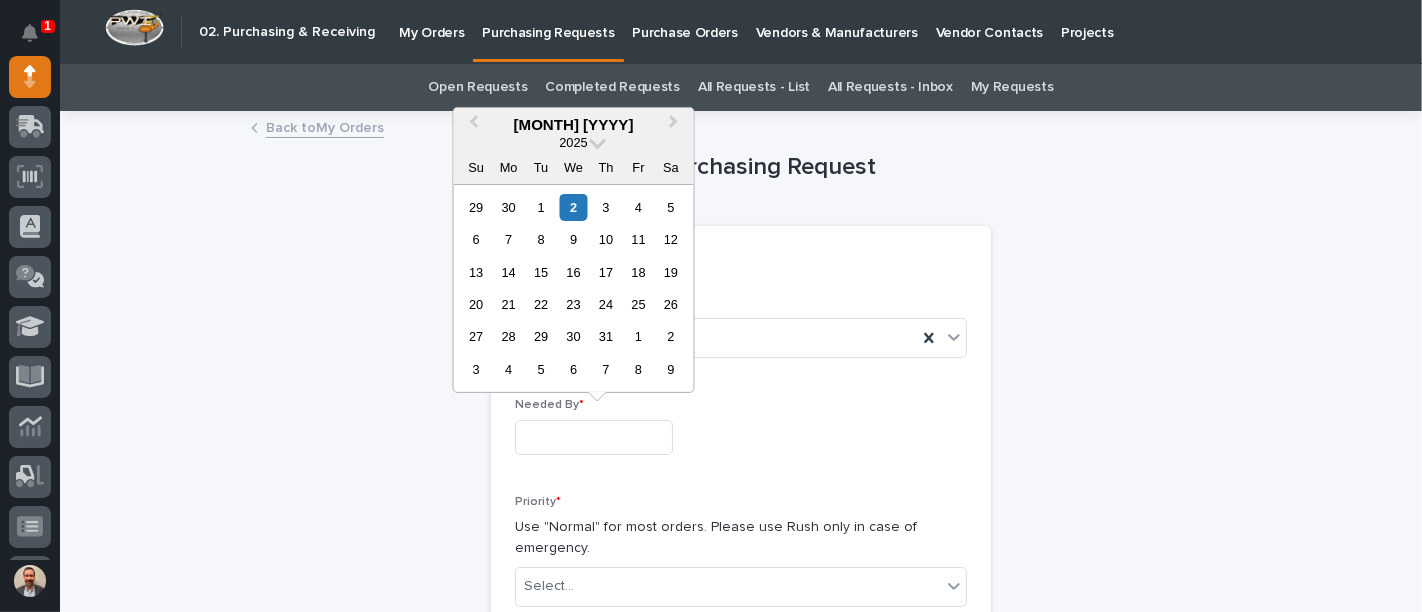 click on "18" at bounding box center [638, 271] 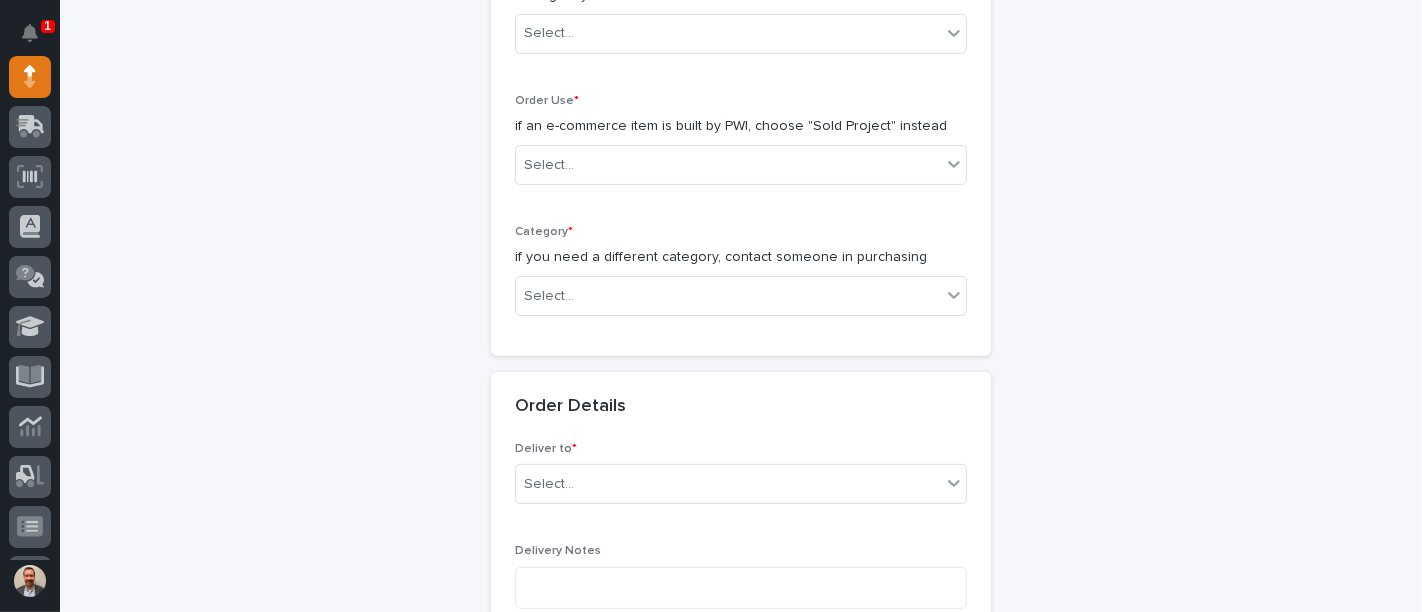 scroll, scrollTop: 555, scrollLeft: 0, axis: vertical 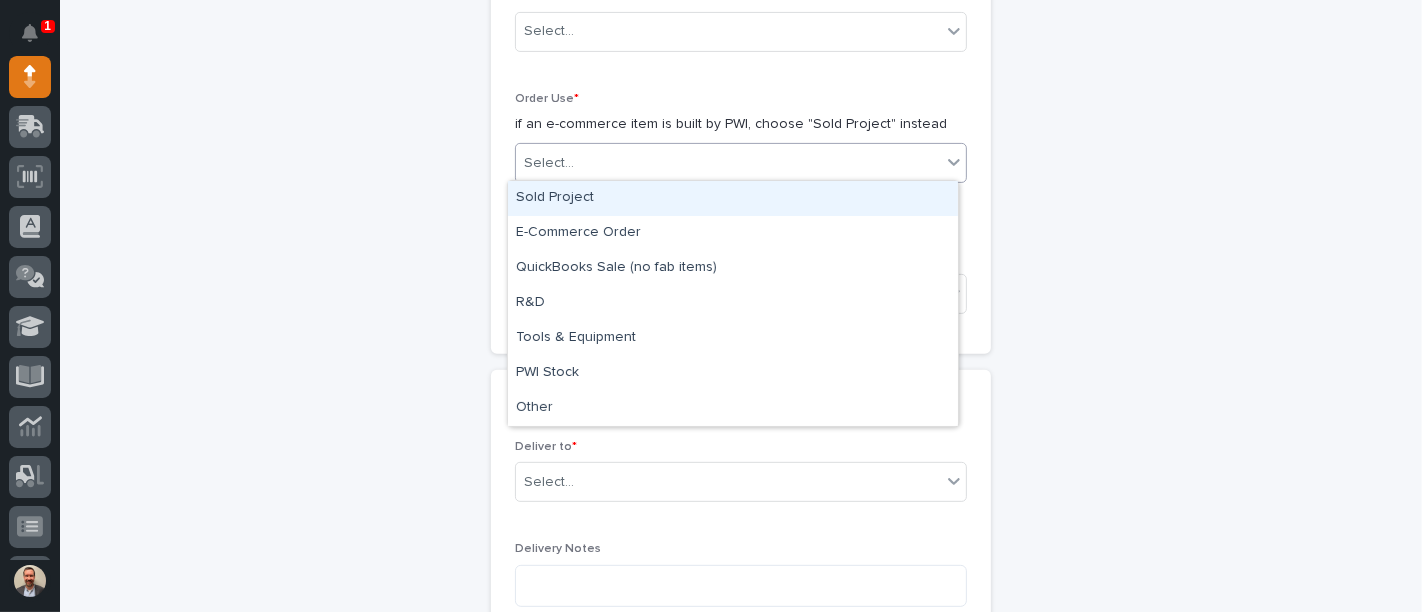 click on "Select..." at bounding box center [728, 163] 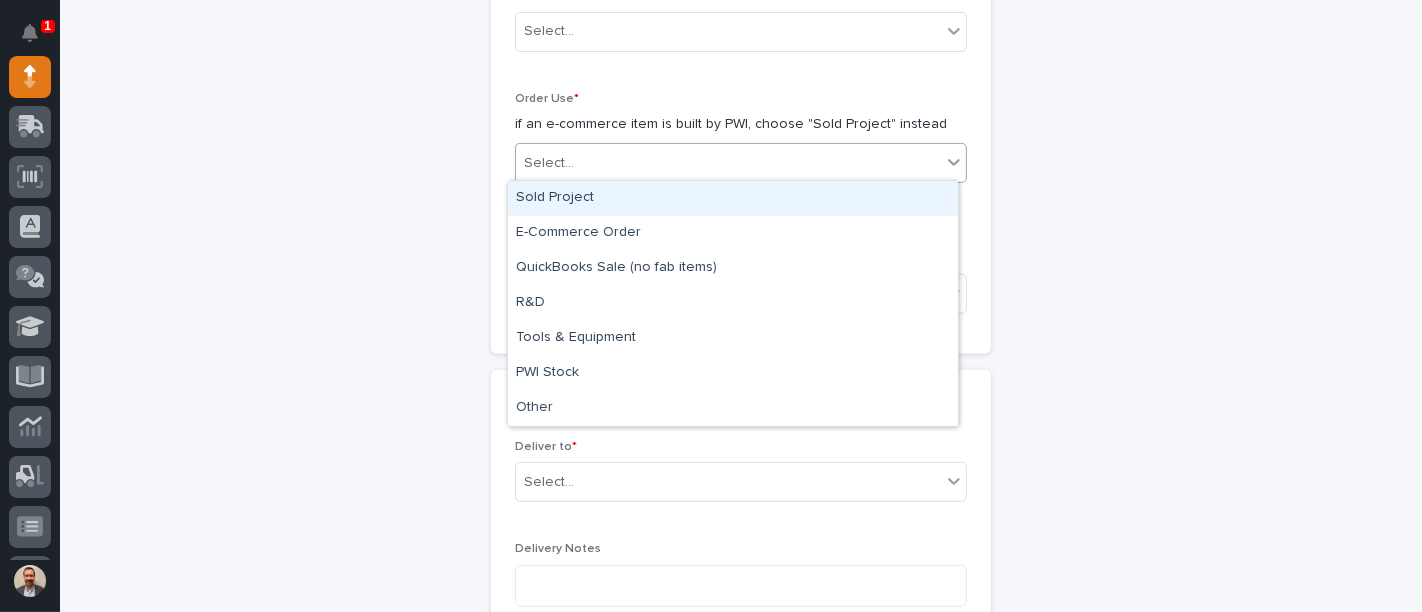 click on "Sold Project" at bounding box center [733, 198] 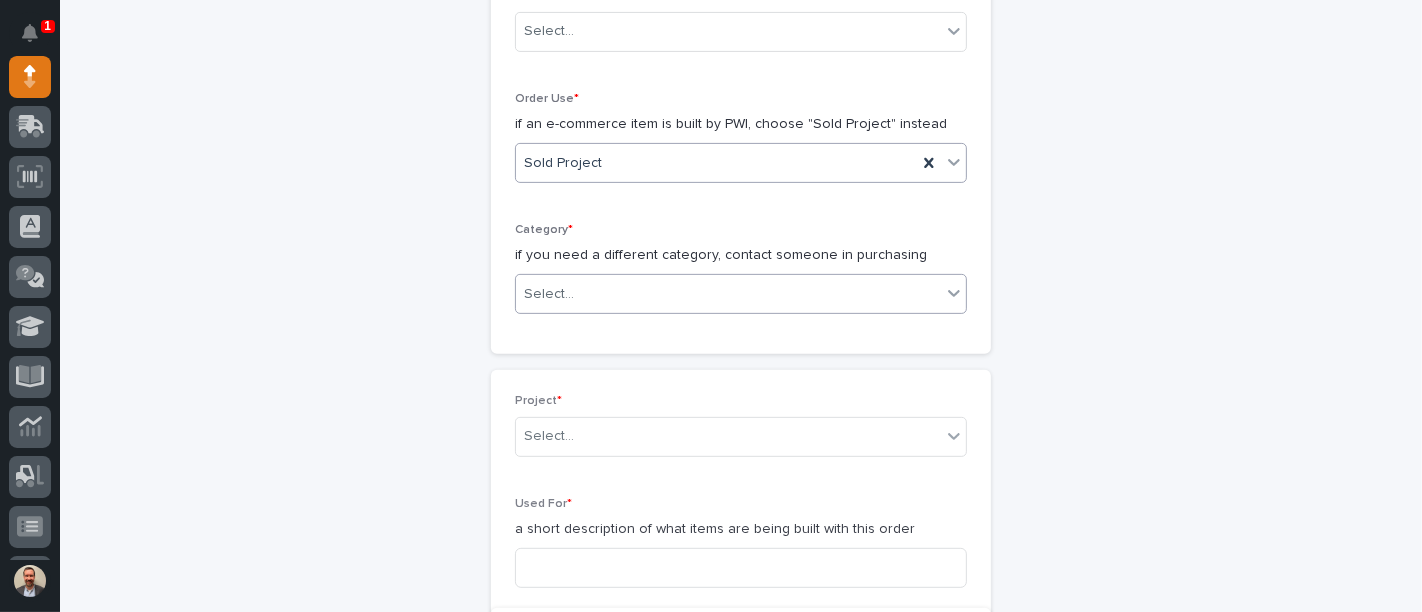 click on "Select..." at bounding box center (728, 294) 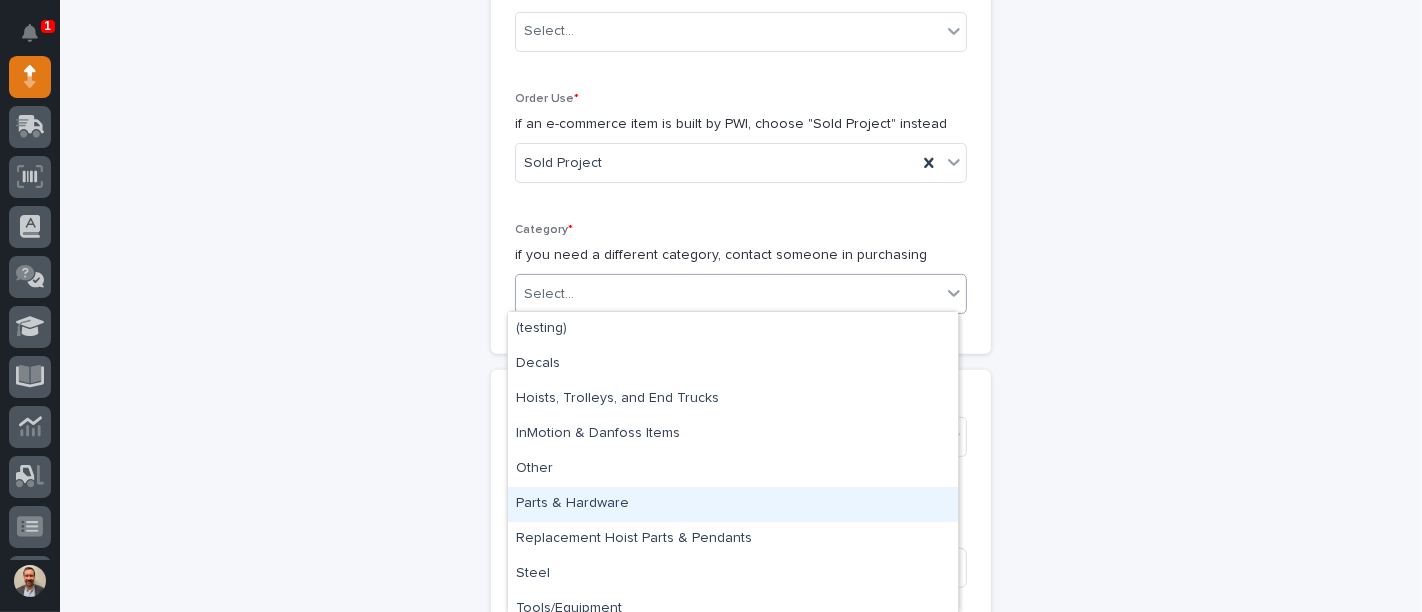 click on "Parts & Hardware" at bounding box center [733, 504] 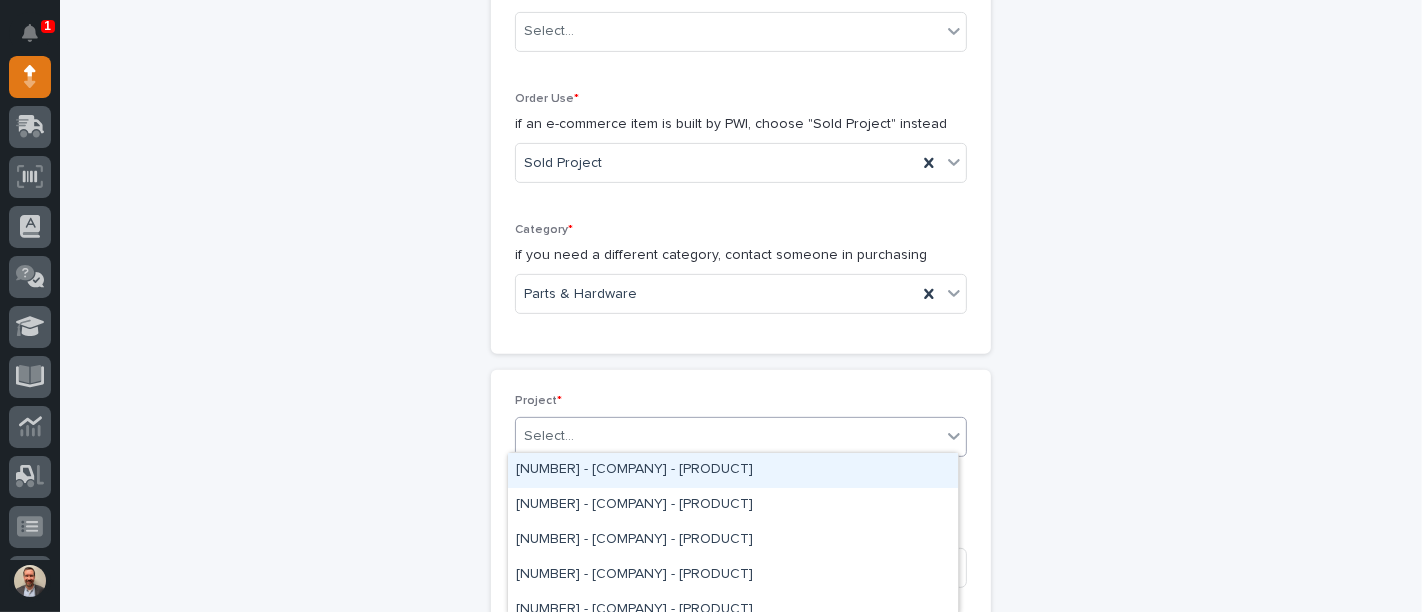 click on "Select..." at bounding box center (728, 436) 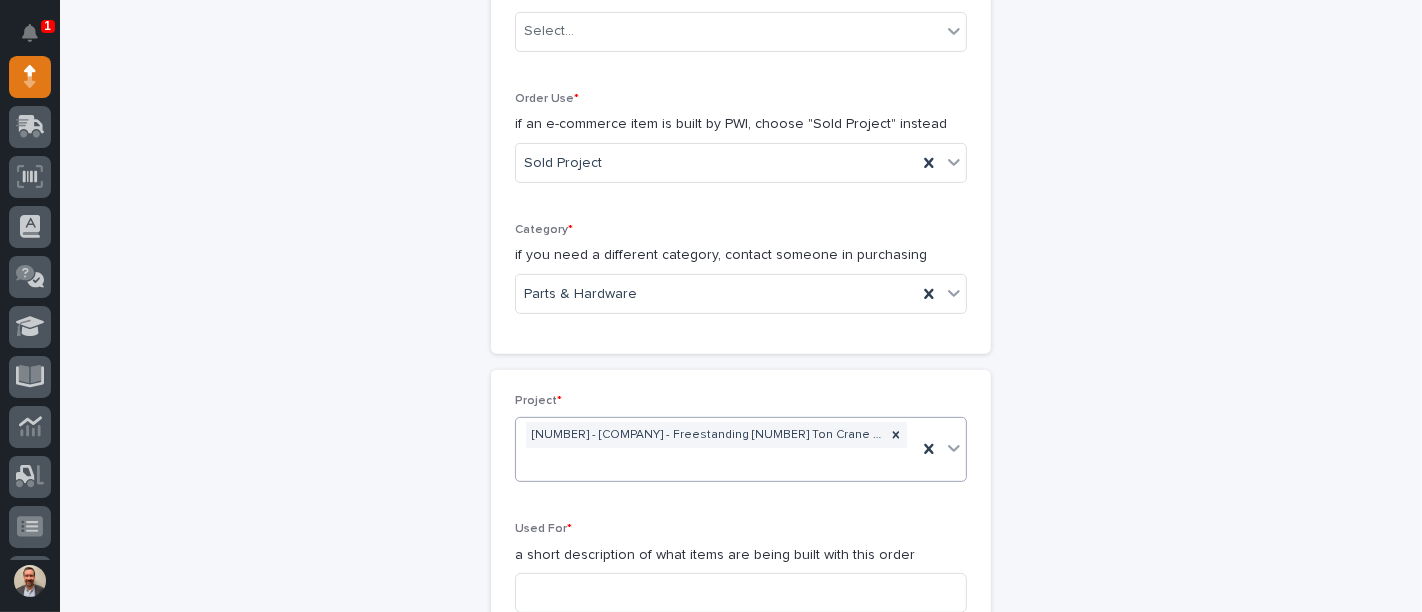 scroll, scrollTop: 888, scrollLeft: 0, axis: vertical 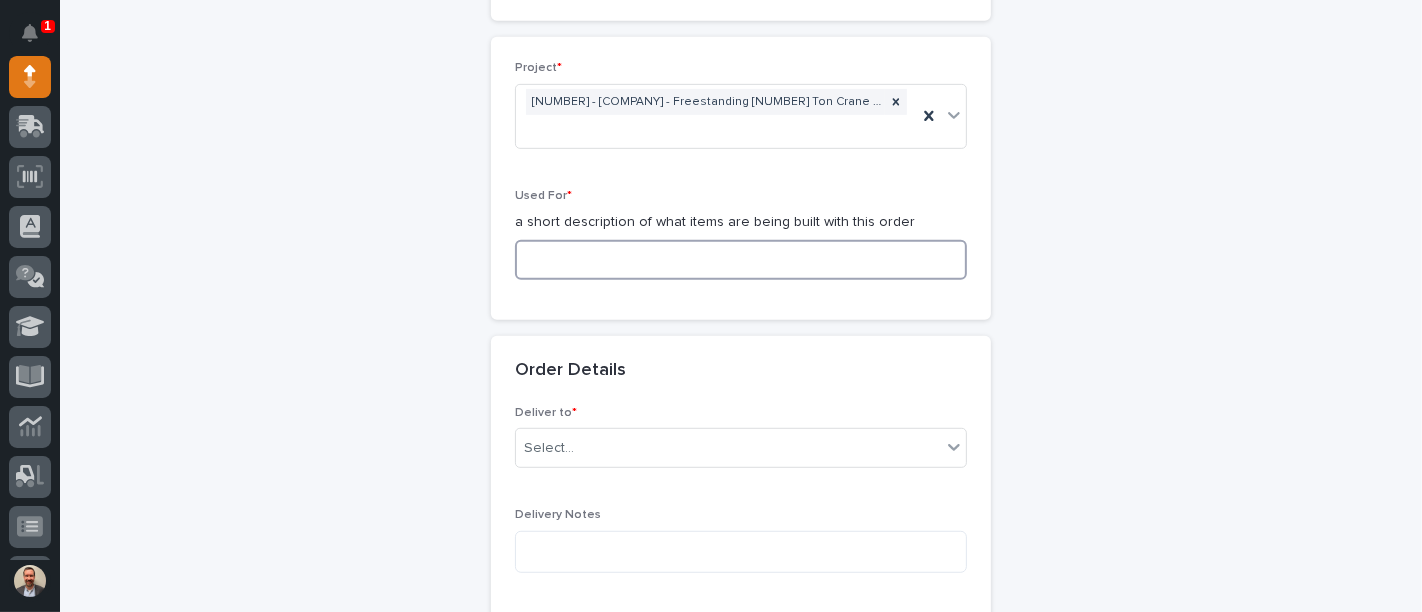 click at bounding box center (741, 260) 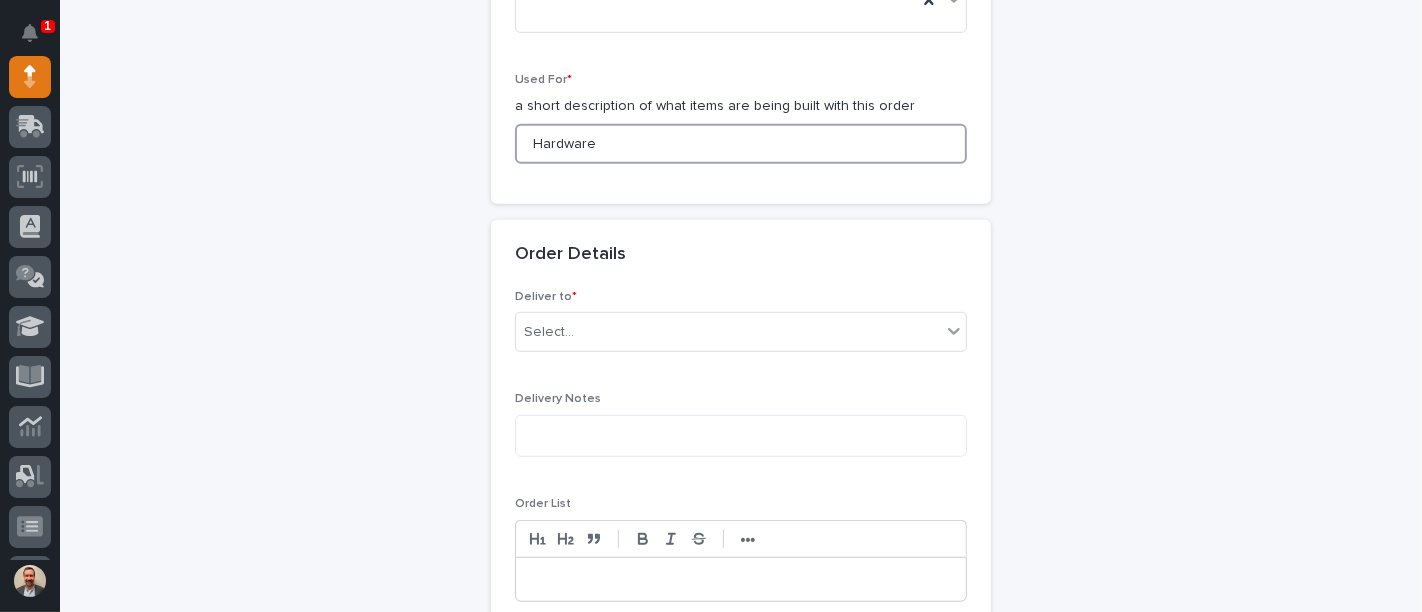 scroll, scrollTop: 1111, scrollLeft: 0, axis: vertical 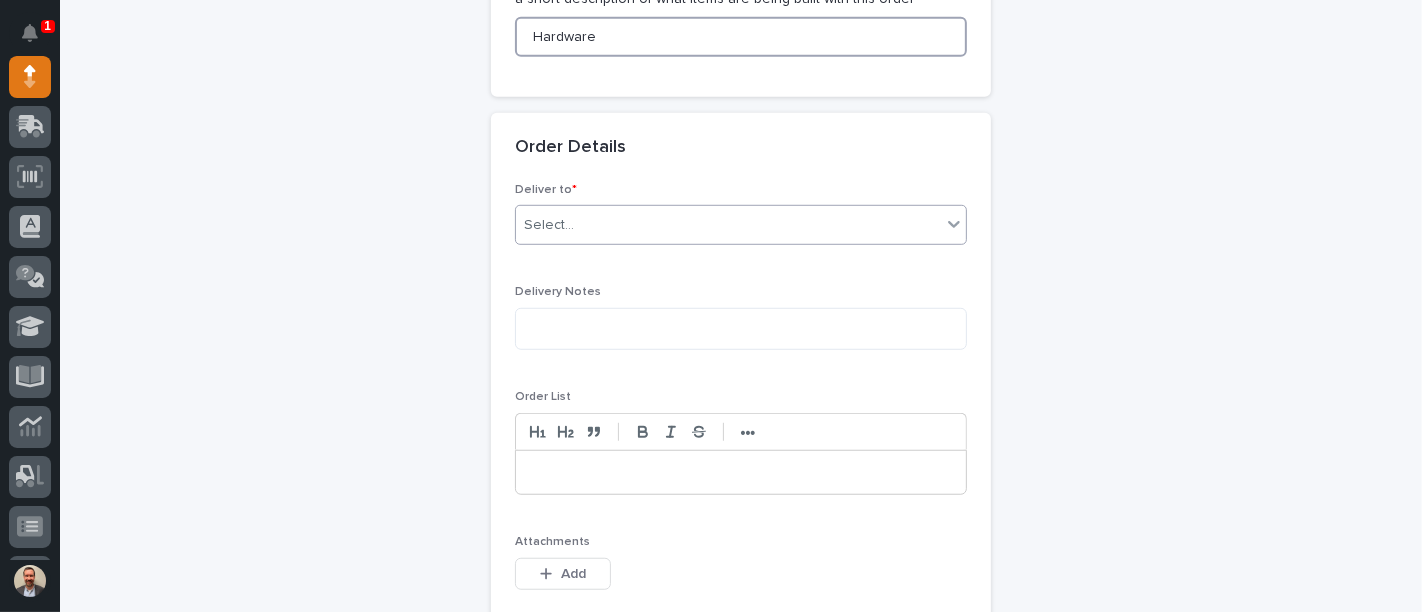 type on "Hardware" 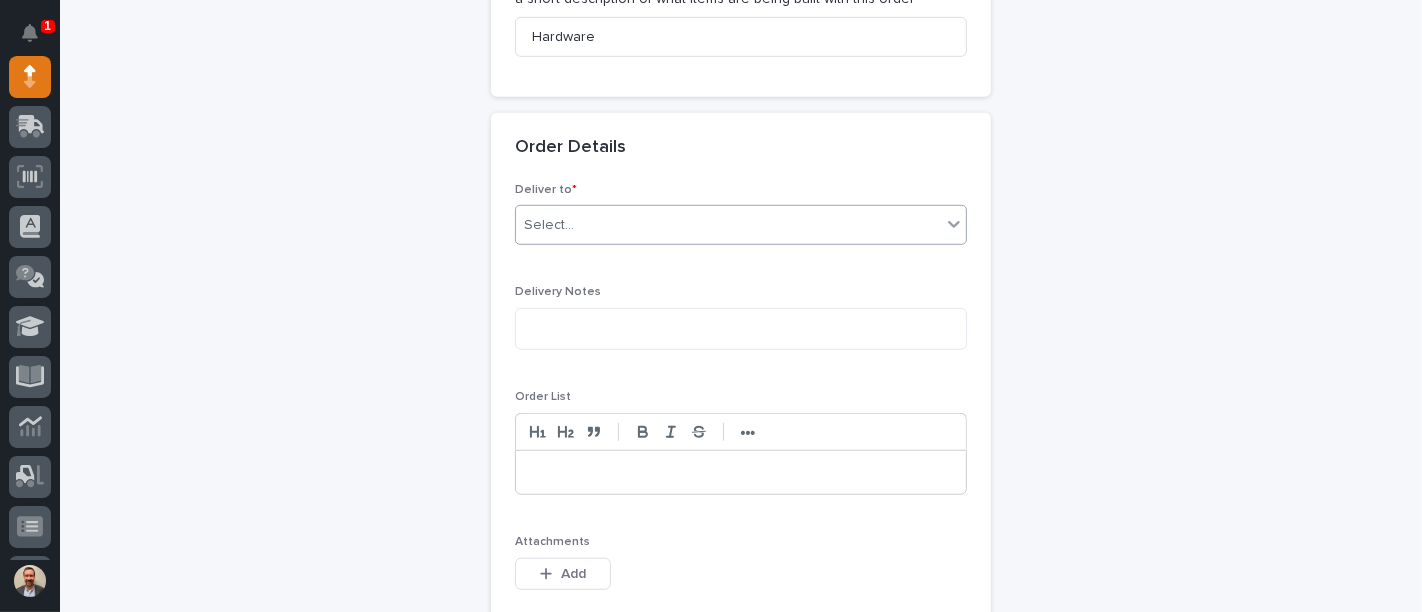 click on "Select..." at bounding box center (728, 225) 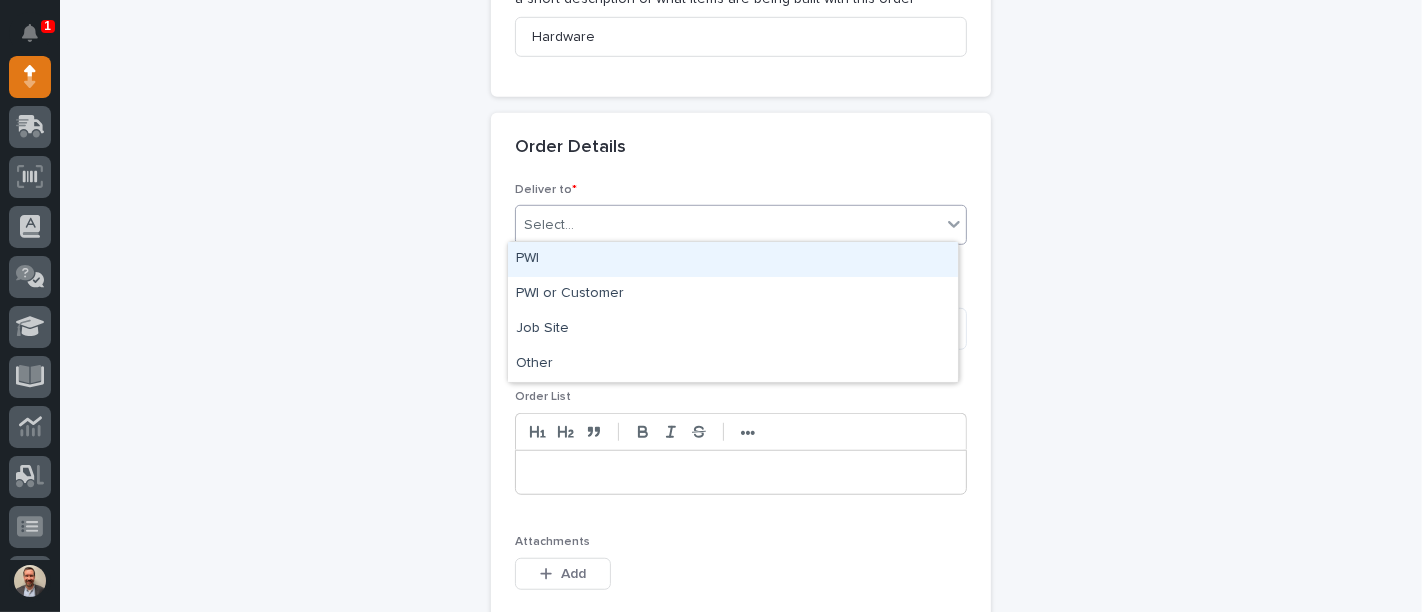 click on "PWI" at bounding box center [733, 259] 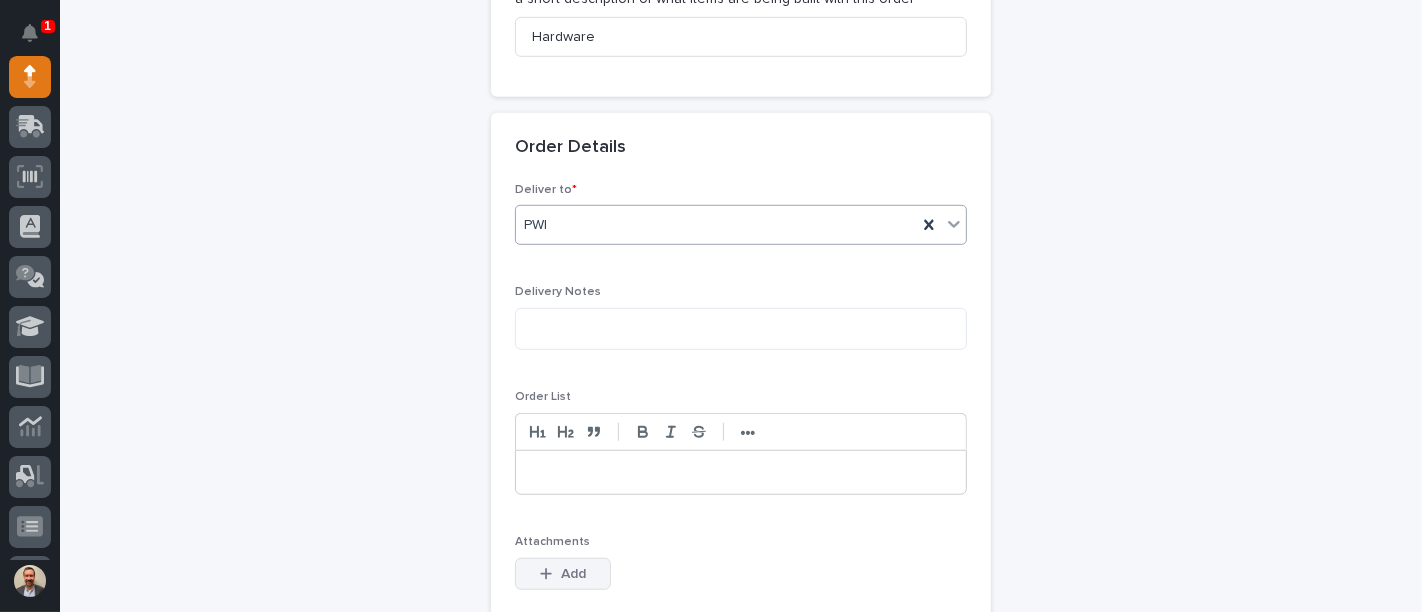 click on "Add" at bounding box center [563, 574] 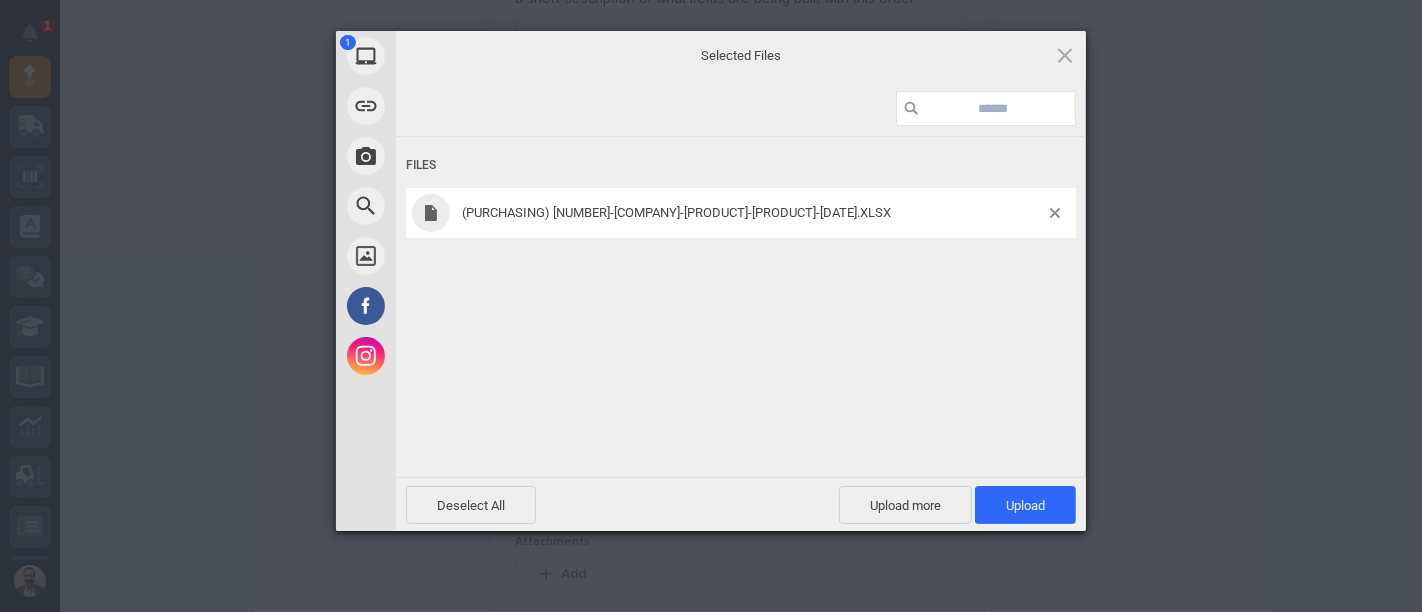 drag, startPoint x: 1015, startPoint y: 507, endPoint x: 1028, endPoint y: 478, distance: 31.780497 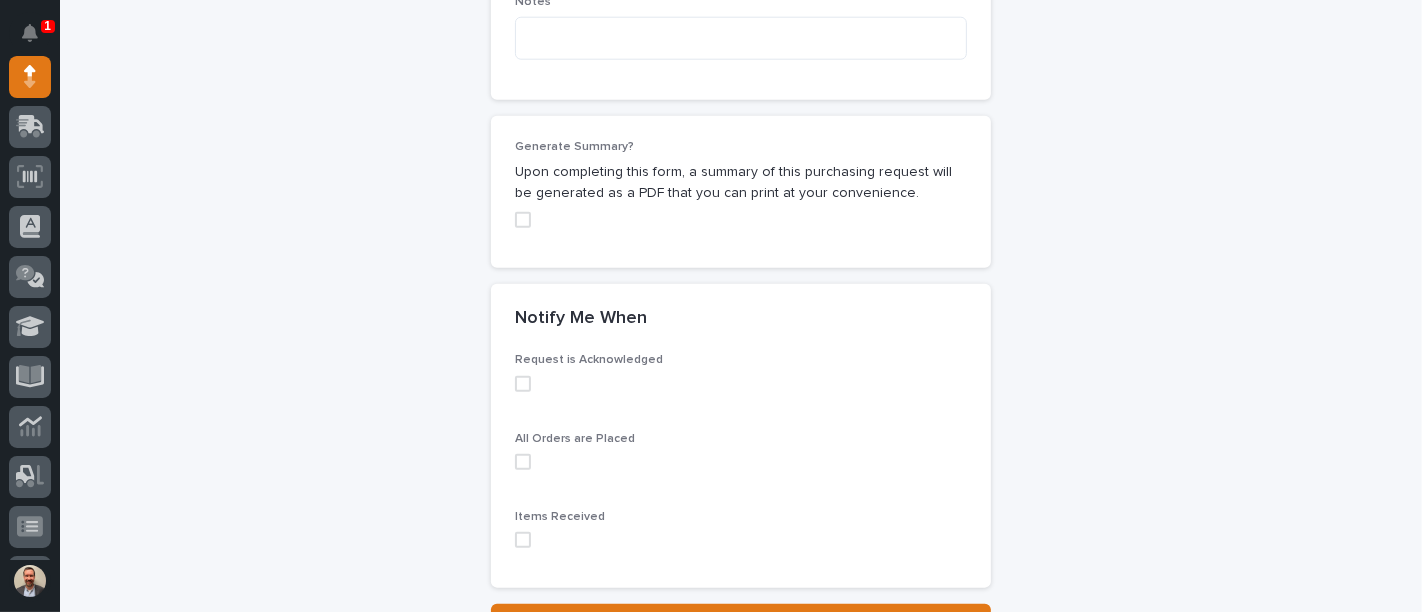 scroll, scrollTop: 1969, scrollLeft: 0, axis: vertical 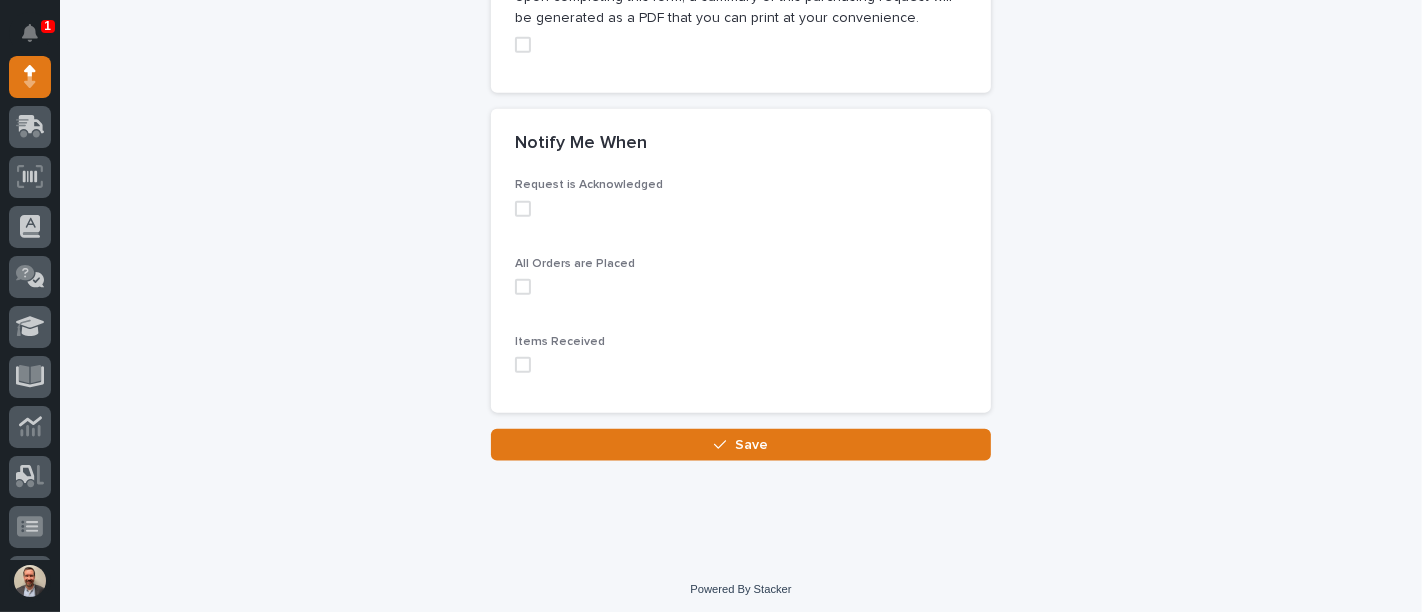 click at bounding box center [741, 45] 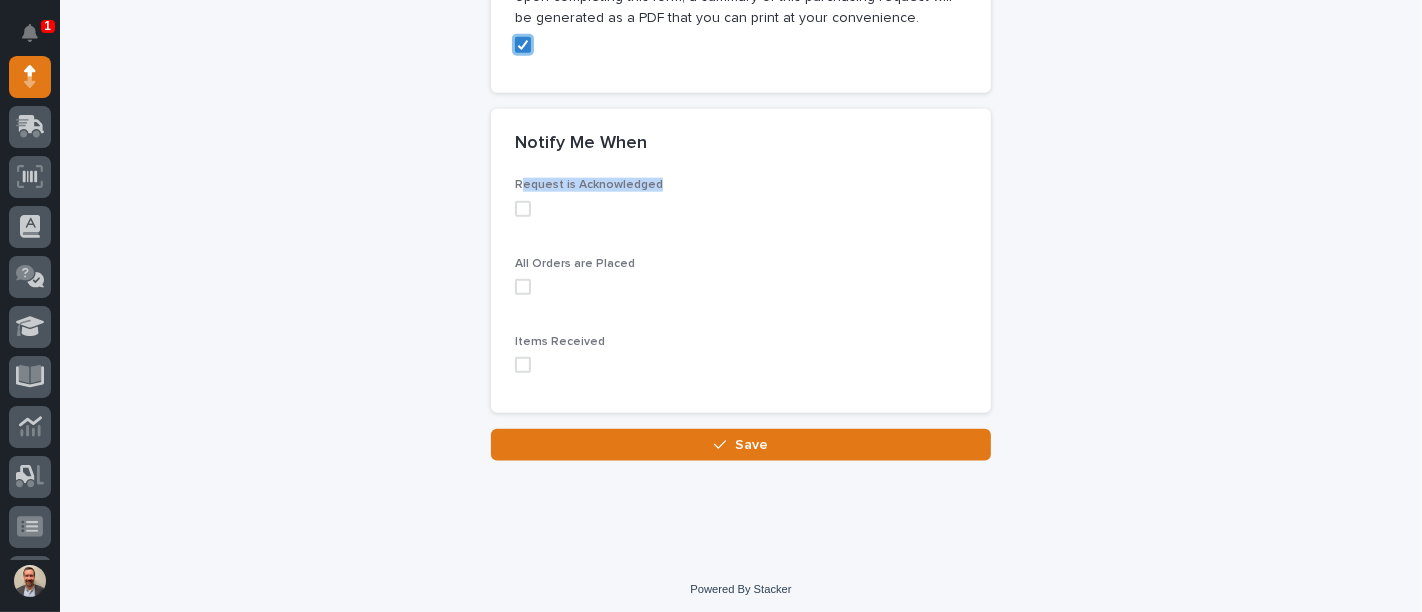 click on "Request is Acknowledged" at bounding box center (741, 205) 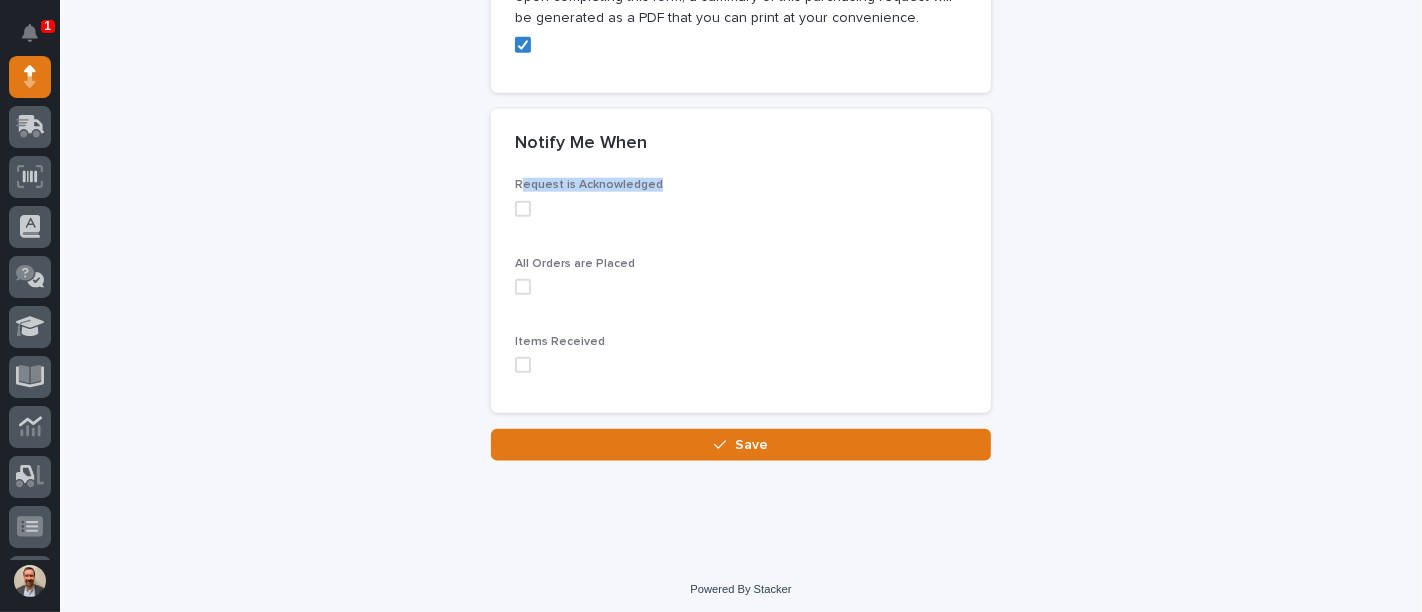 click at bounding box center (523, 209) 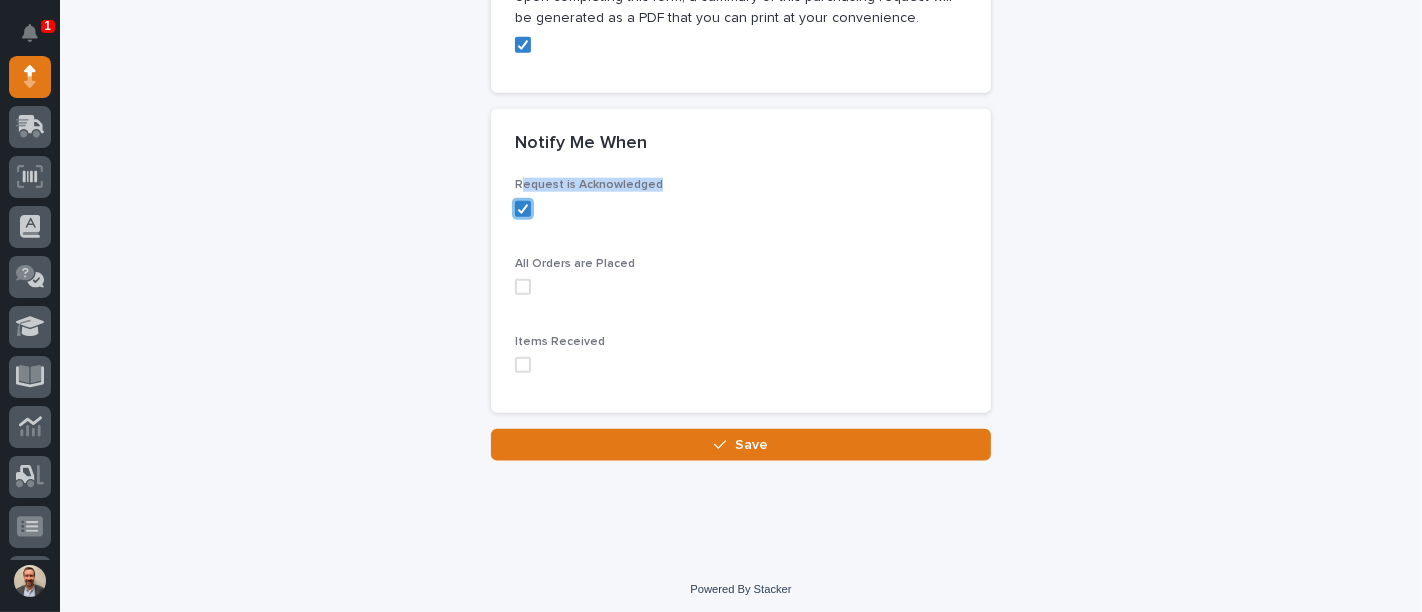 click at bounding box center (523, 287) 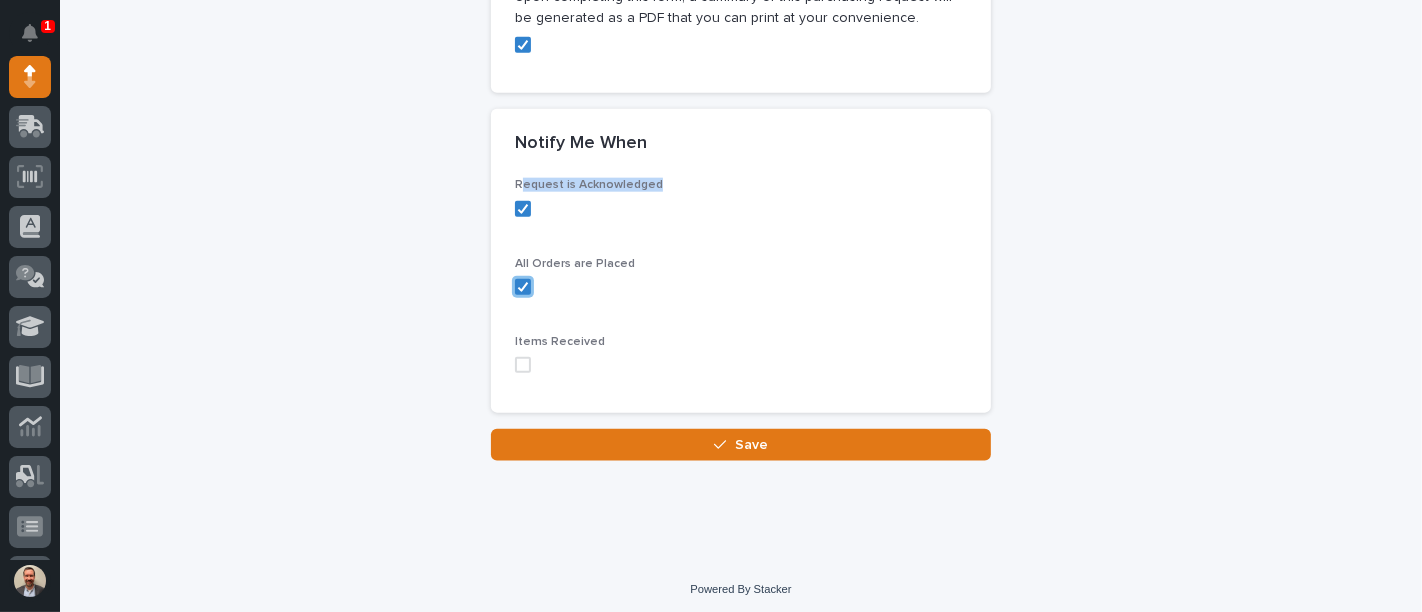 click at bounding box center (523, 365) 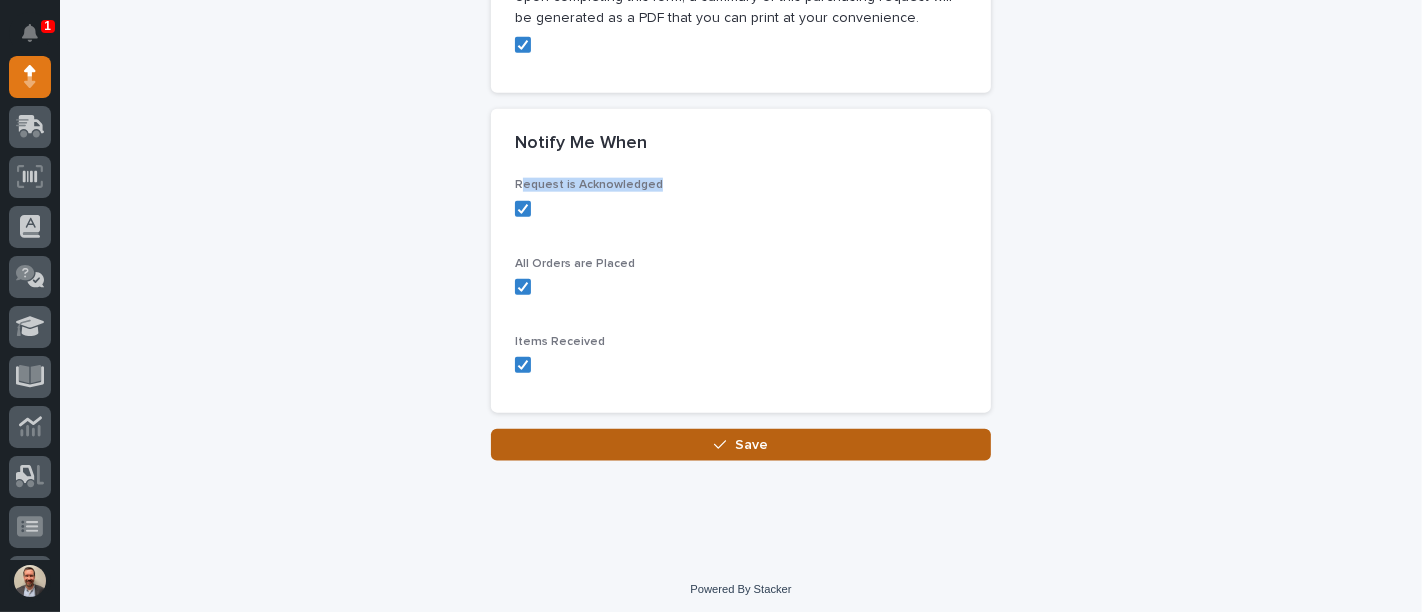 click on "Save" at bounding box center [751, 445] 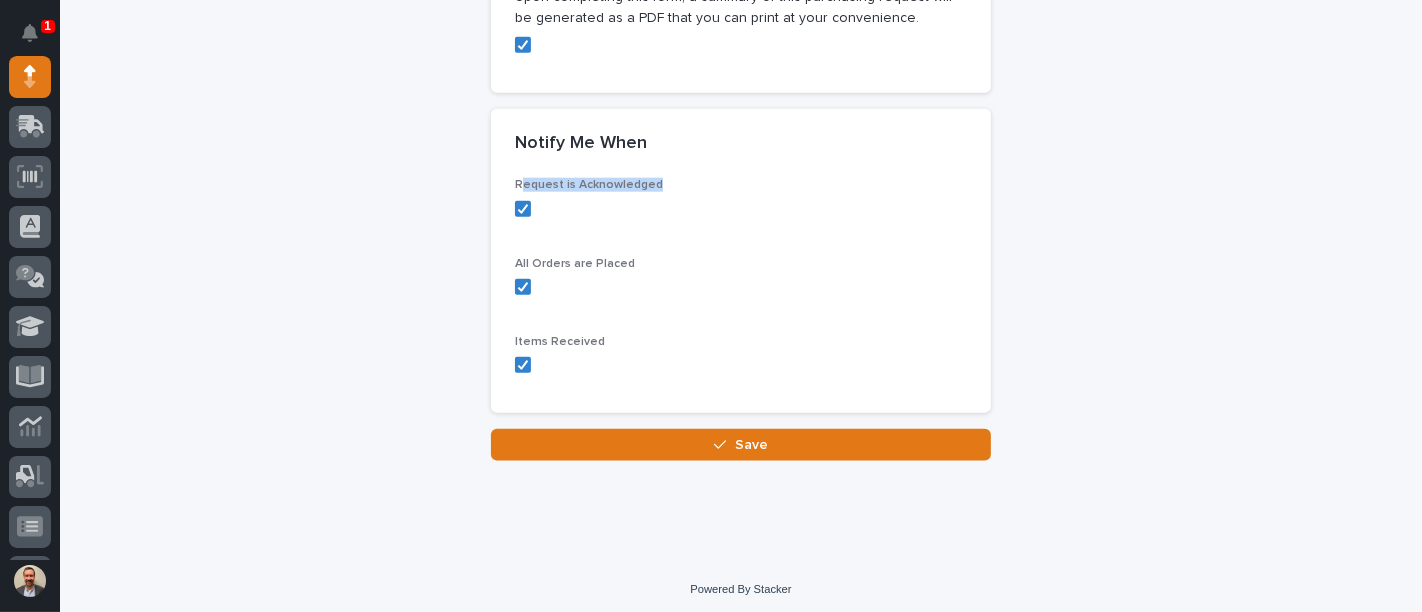 scroll, scrollTop: 493, scrollLeft: 0, axis: vertical 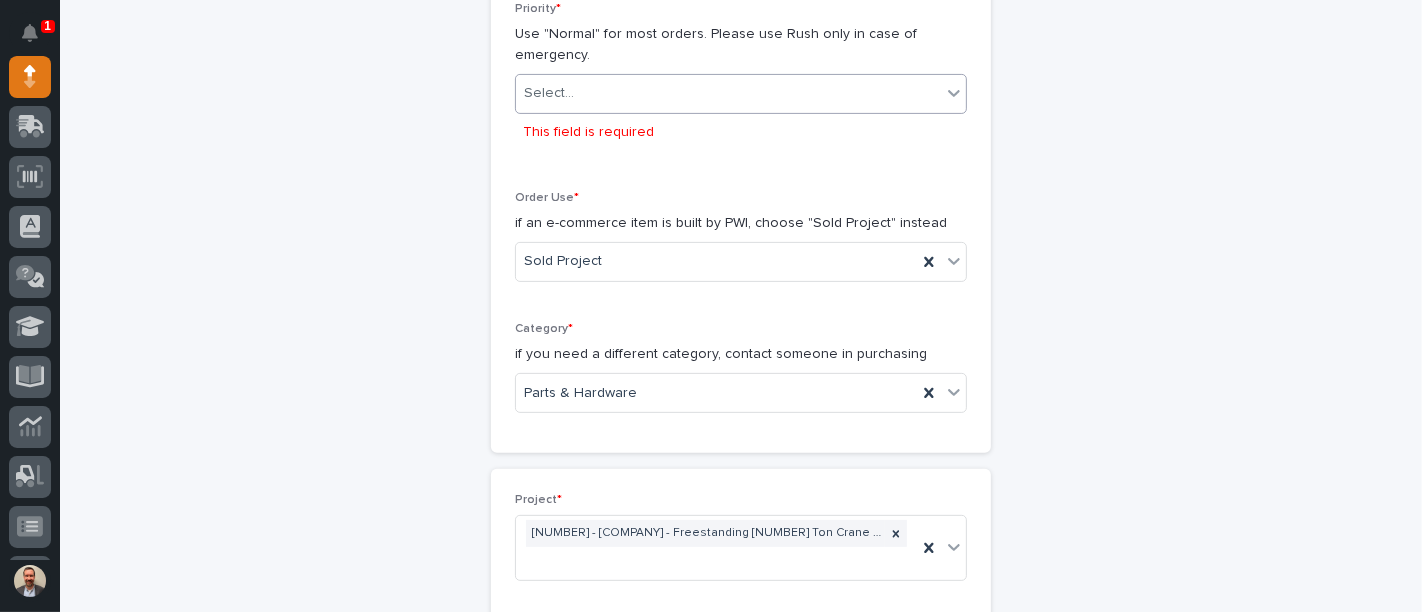 click at bounding box center (954, 93) 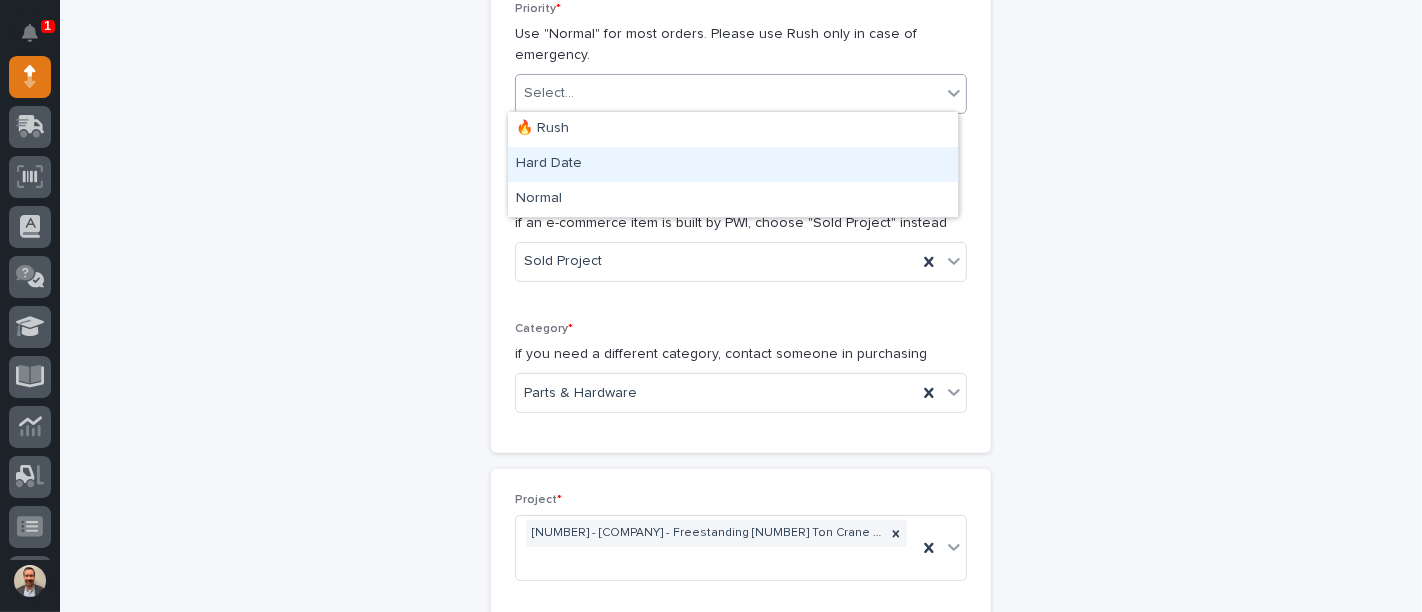 click on "Hard Date" at bounding box center (733, 164) 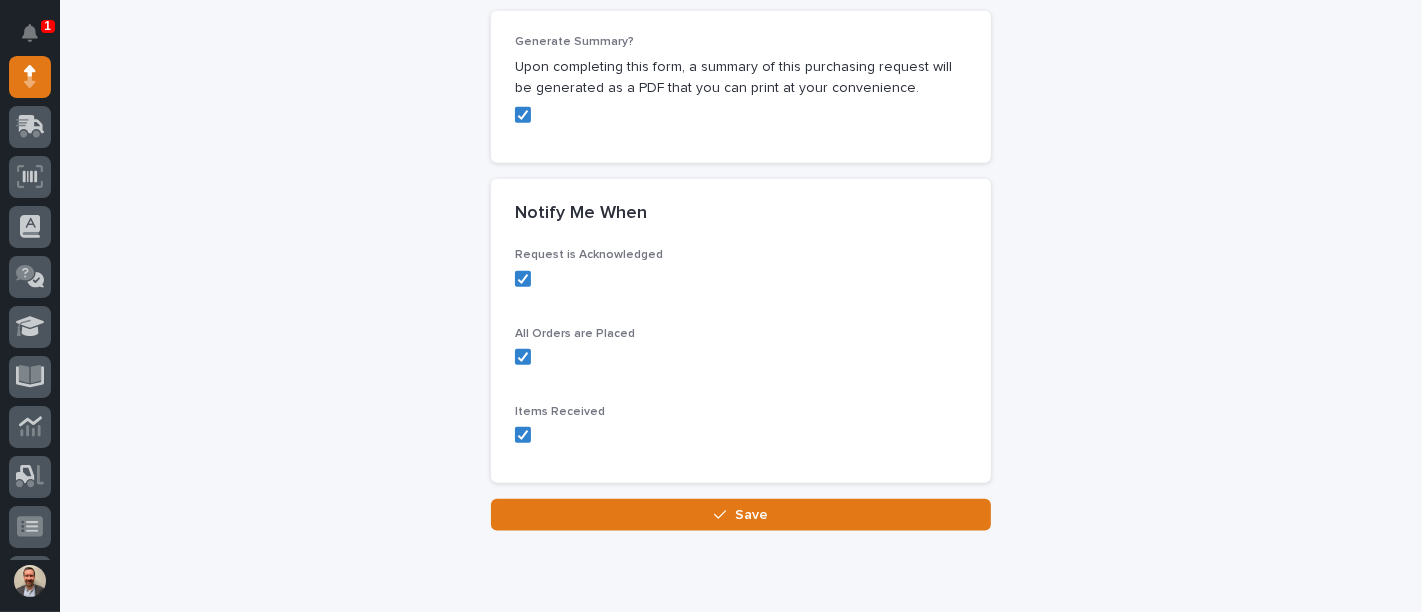 scroll, scrollTop: 1969, scrollLeft: 0, axis: vertical 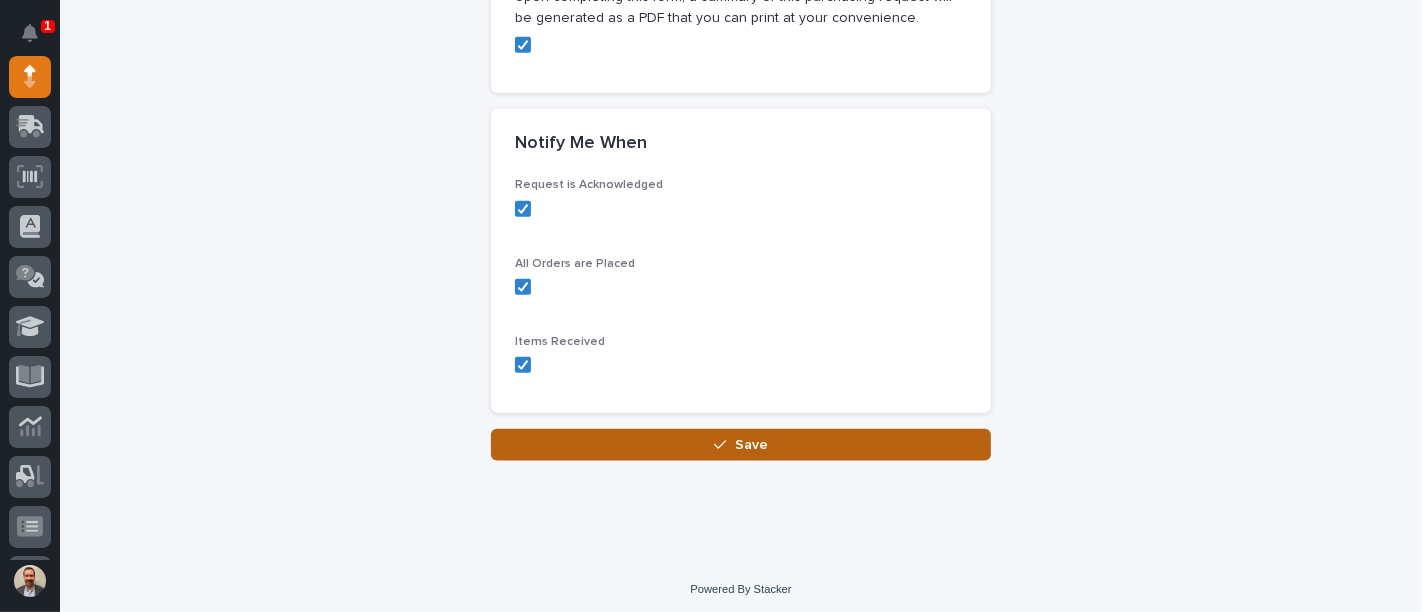 click on "Save" at bounding box center [741, 445] 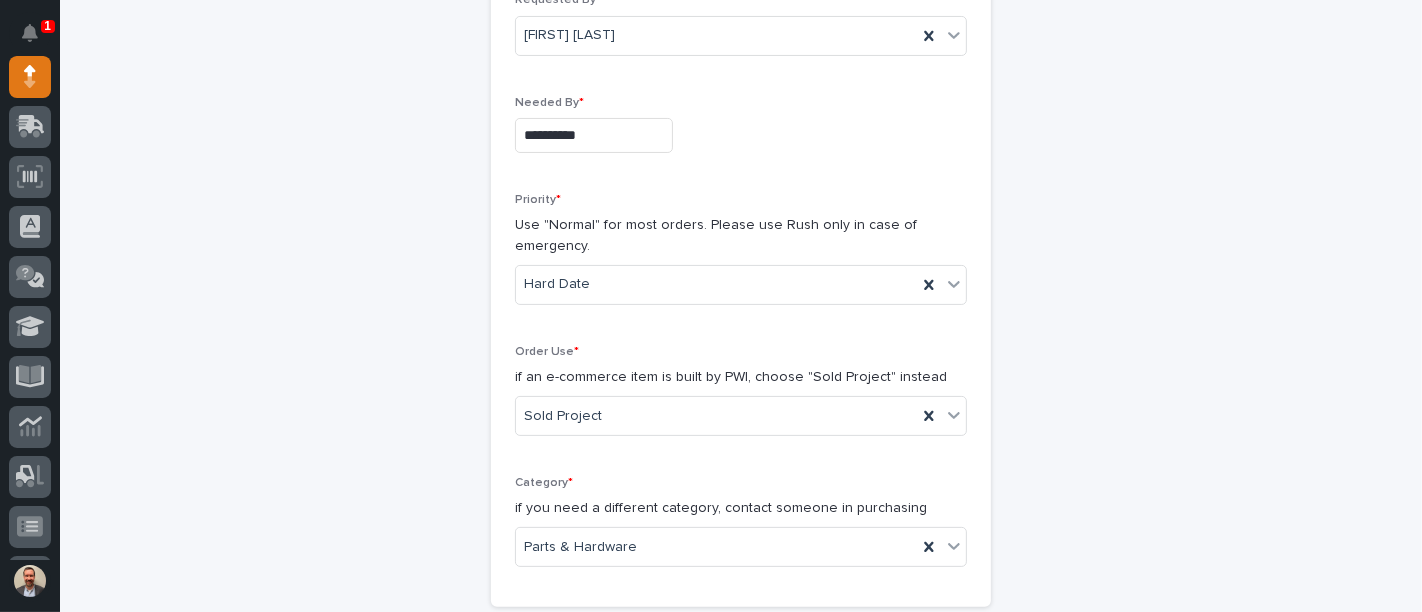 scroll, scrollTop: 0, scrollLeft: 0, axis: both 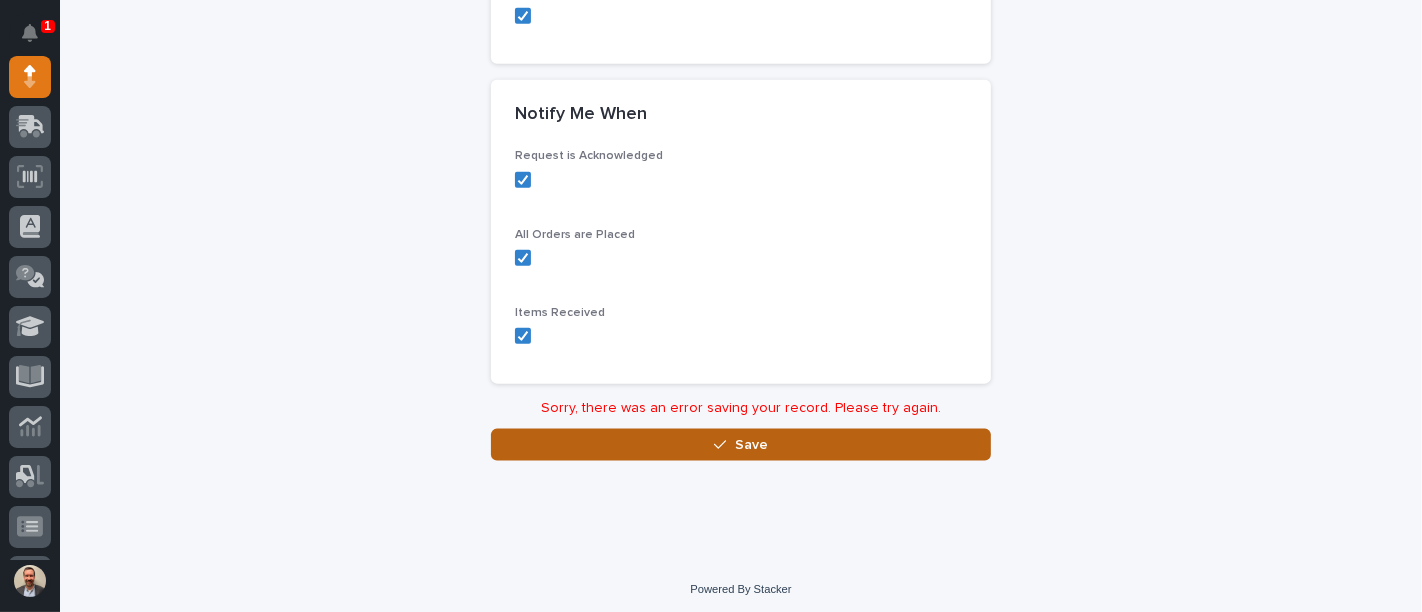 click on "Save" at bounding box center [741, 445] 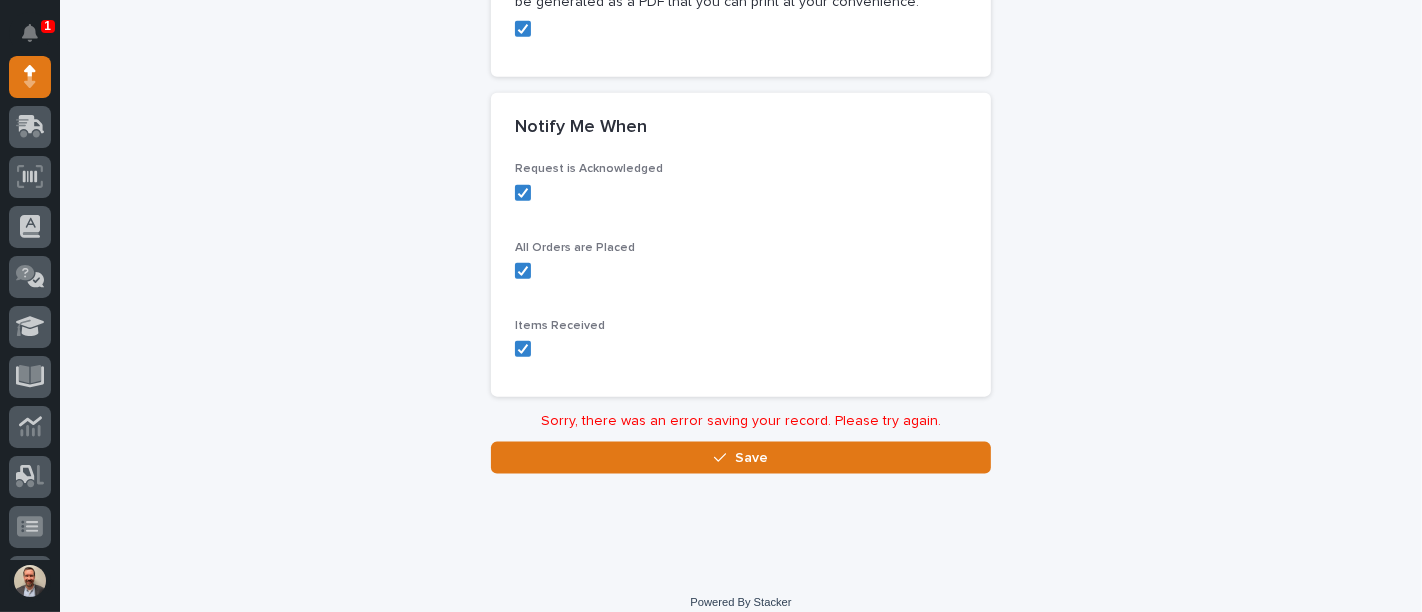 scroll, scrollTop: 1998, scrollLeft: 0, axis: vertical 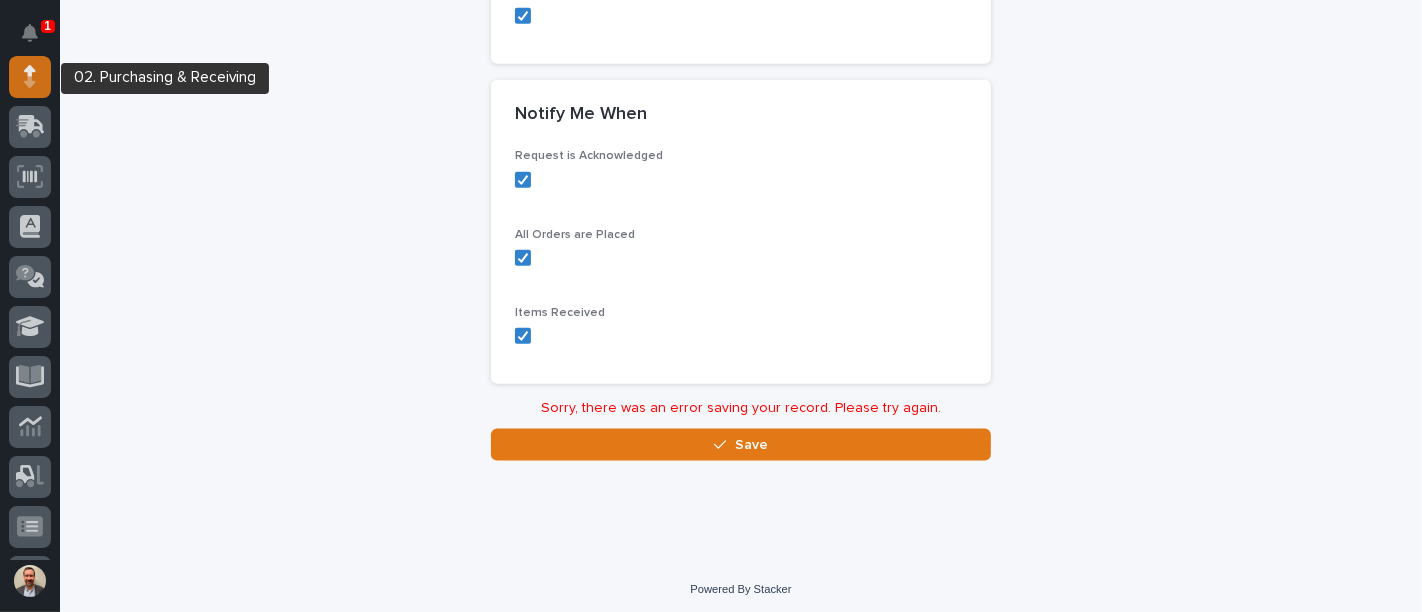 click at bounding box center (30, 70) 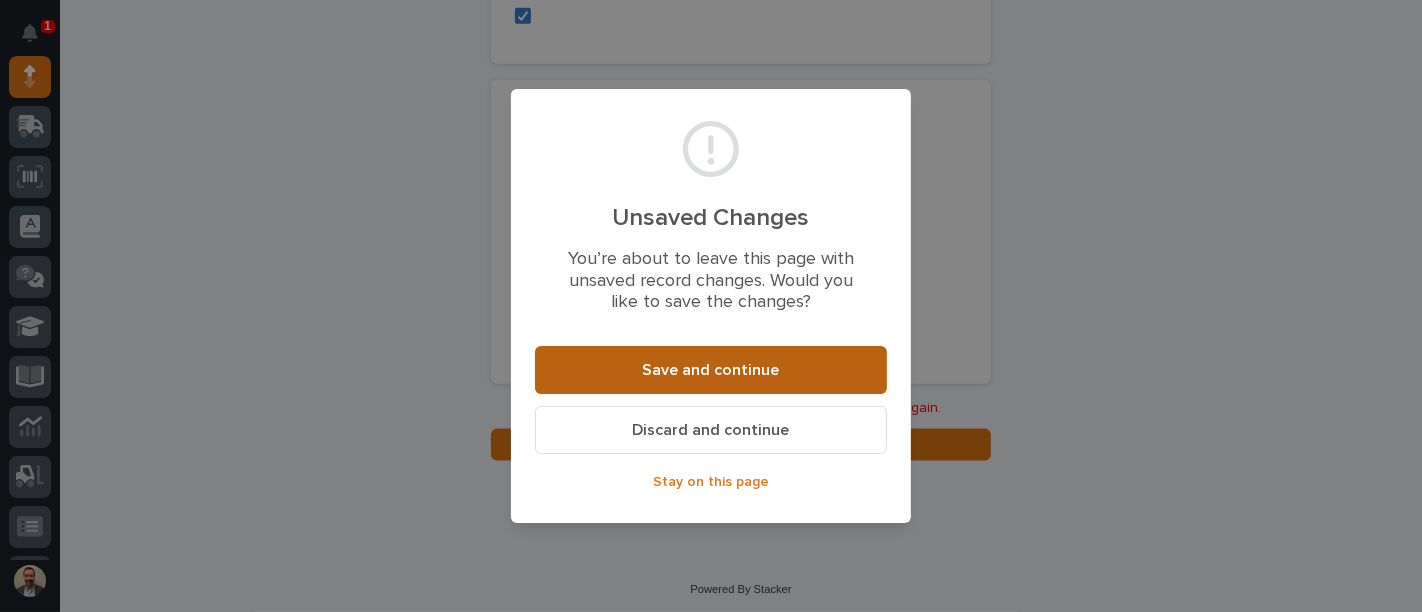 click on "Save and continue" at bounding box center [711, 370] 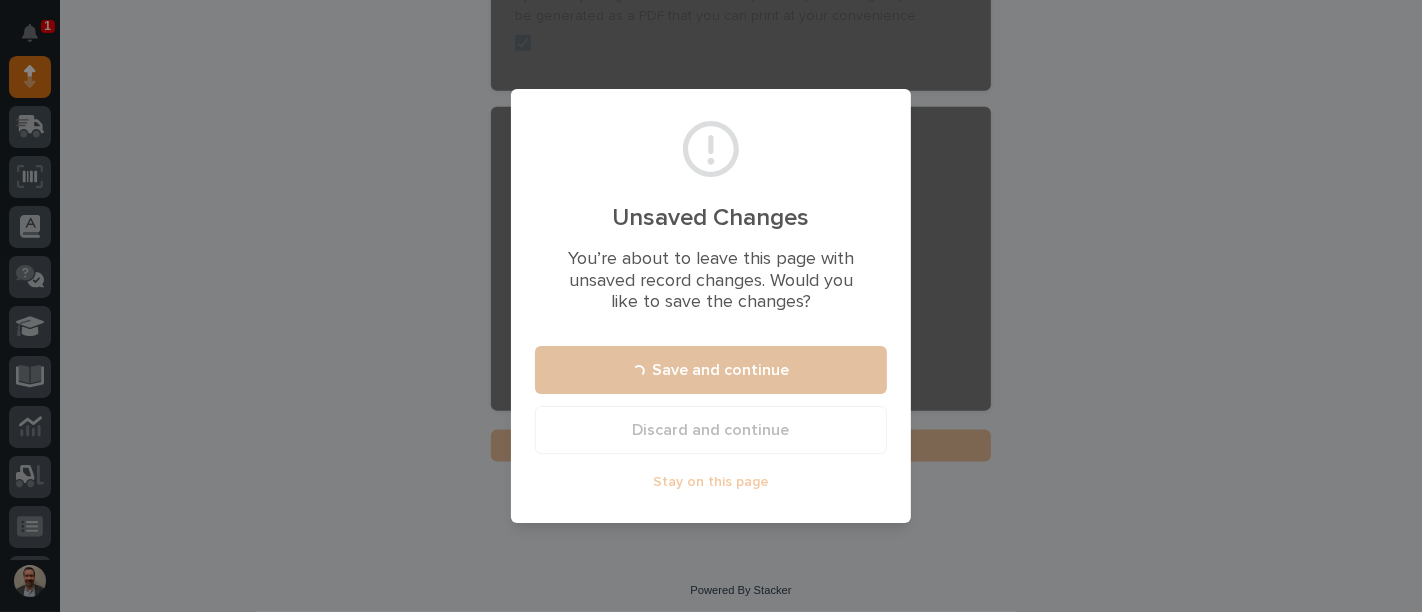 scroll, scrollTop: 1969, scrollLeft: 0, axis: vertical 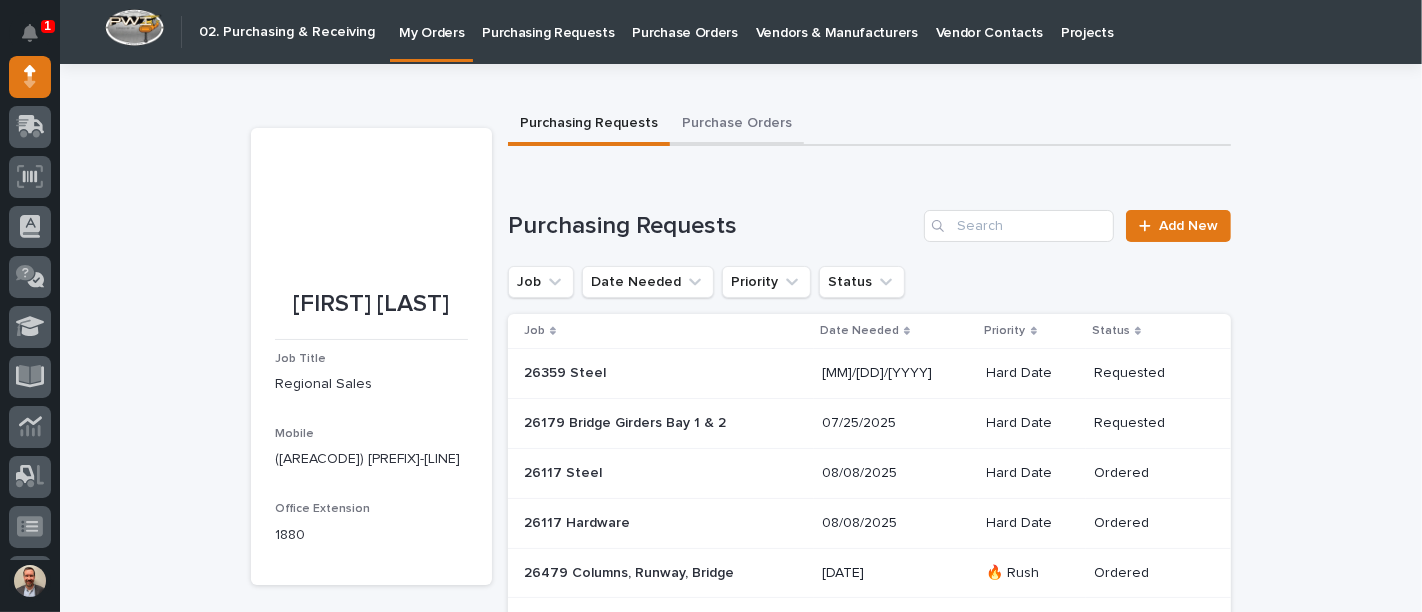 click on "Purchase Orders" at bounding box center [737, 125] 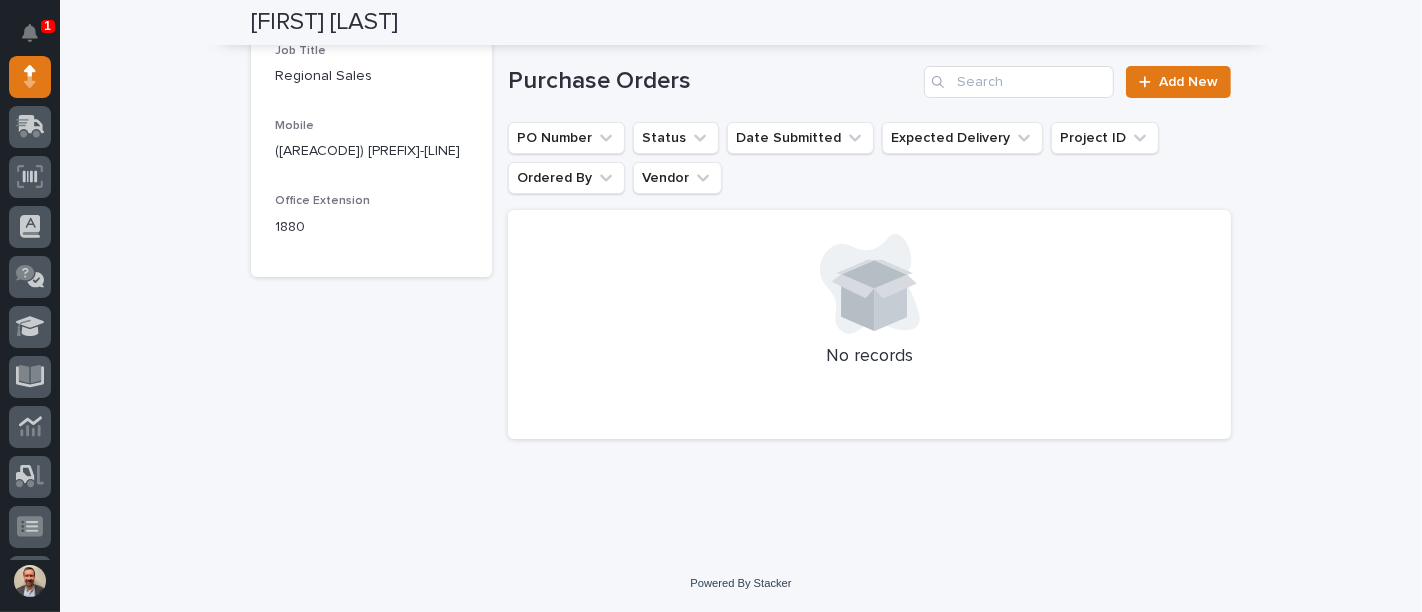 scroll, scrollTop: 0, scrollLeft: 0, axis: both 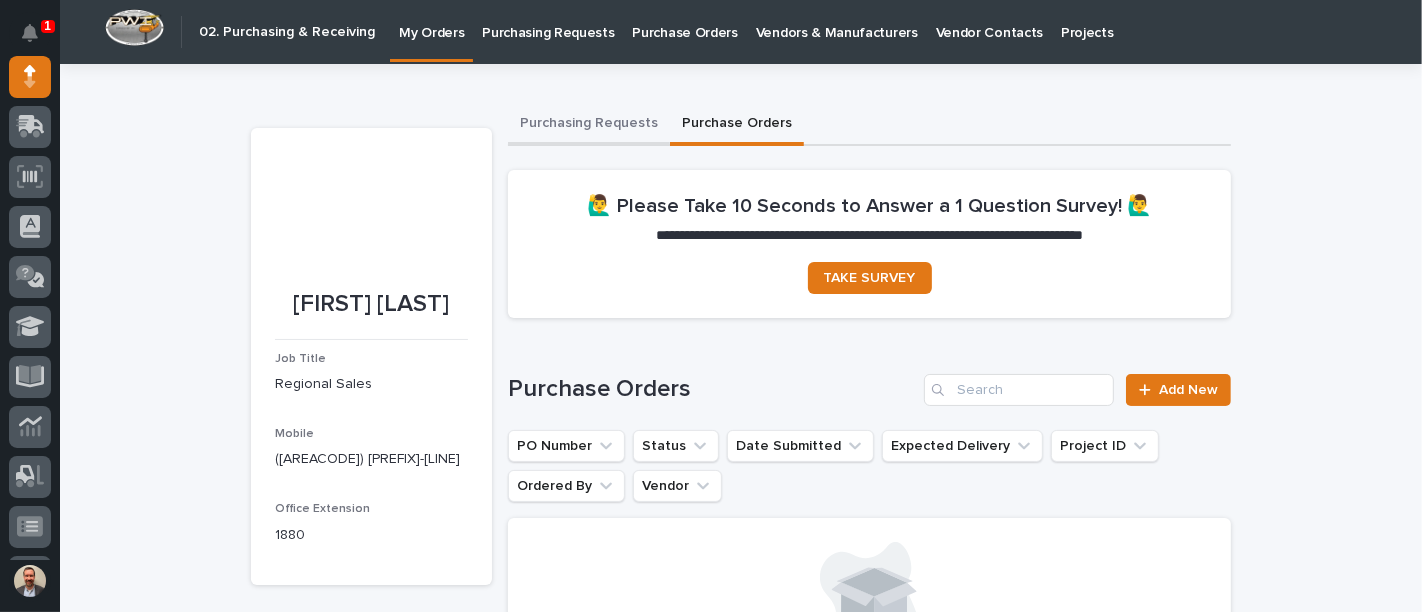 click on "Purchasing Requests" at bounding box center (589, 125) 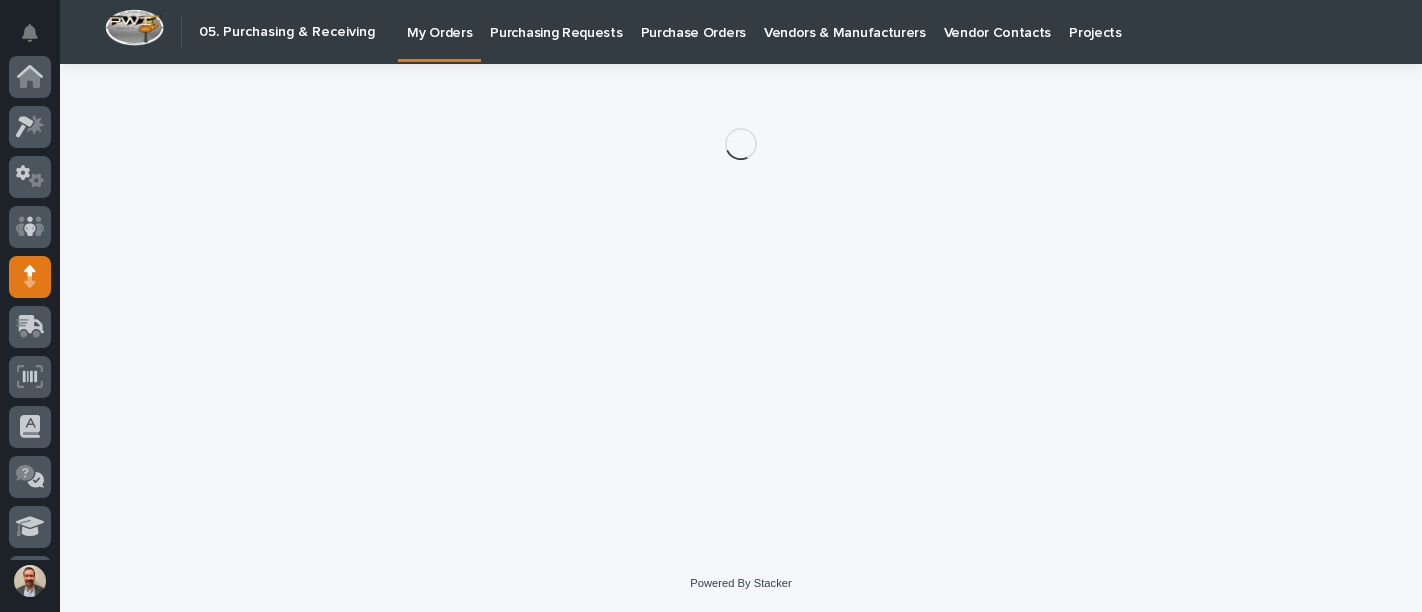 scroll, scrollTop: 0, scrollLeft: 0, axis: both 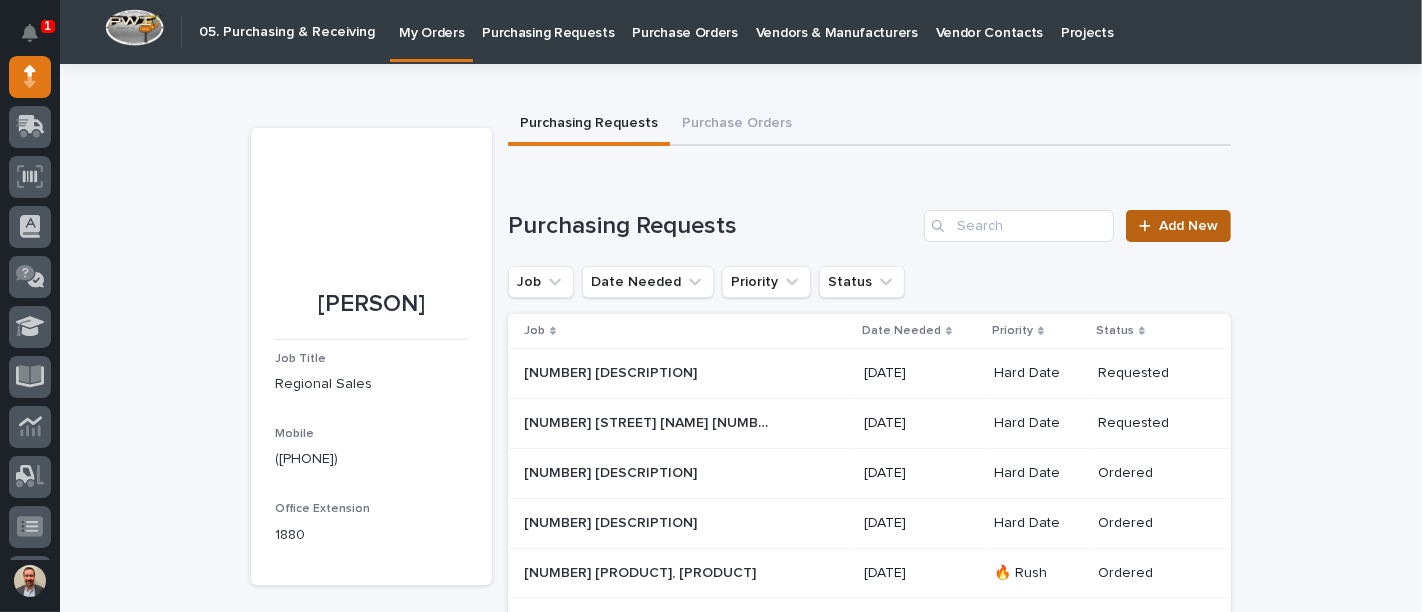click on "Add New" at bounding box center (1188, 226) 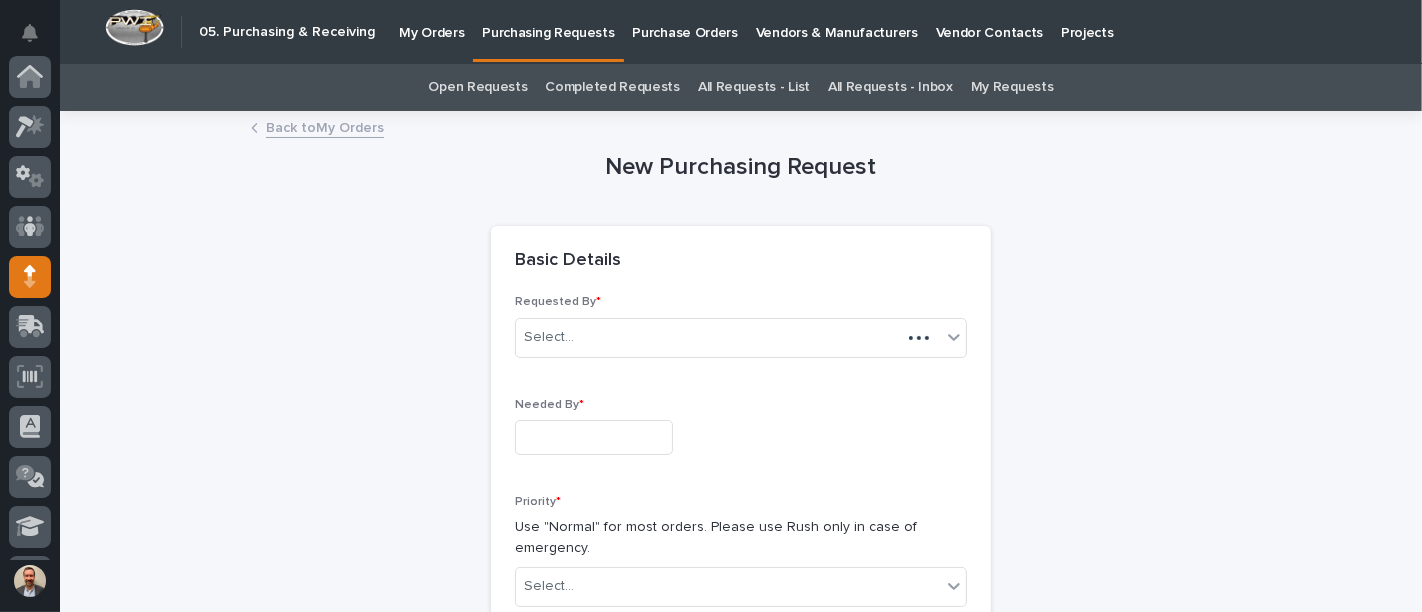 scroll, scrollTop: 200, scrollLeft: 0, axis: vertical 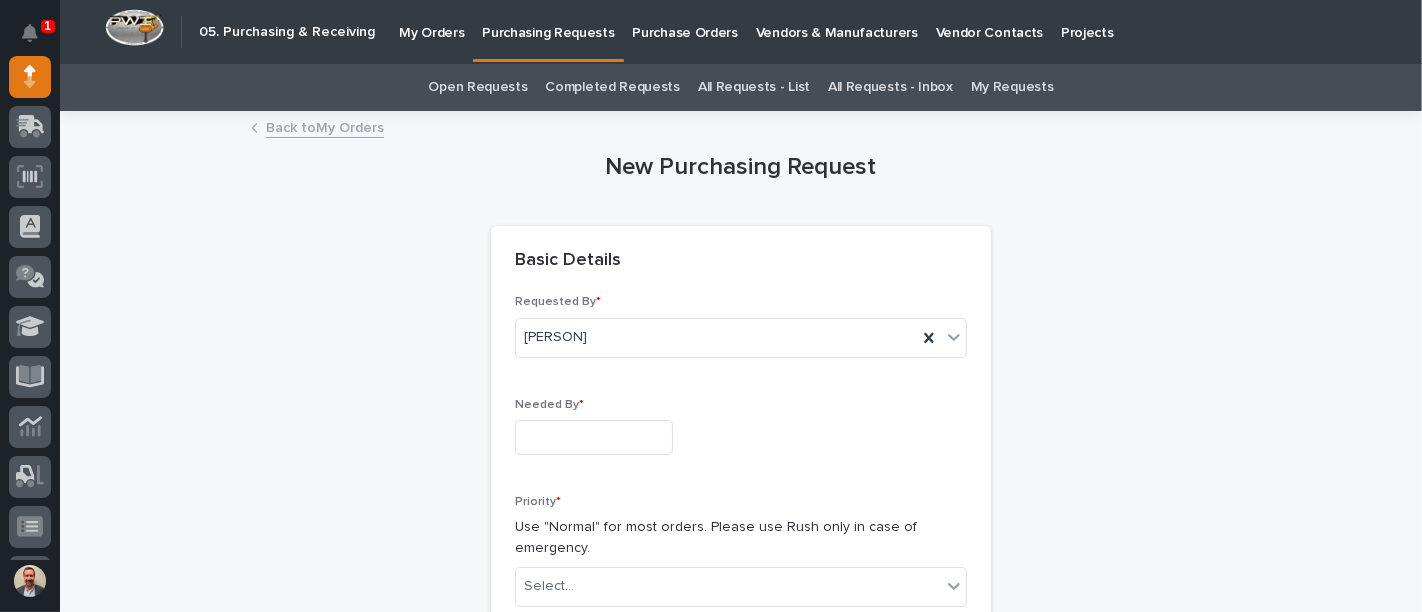 click at bounding box center (594, 437) 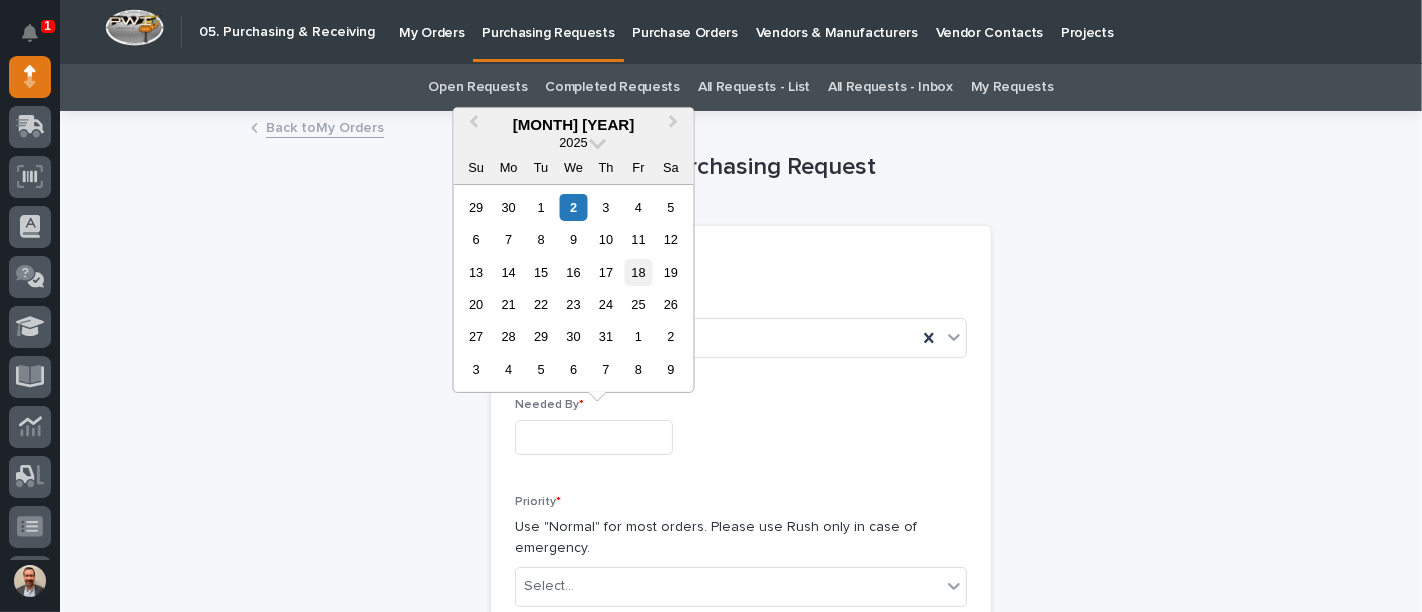 click on "18" at bounding box center (638, 271) 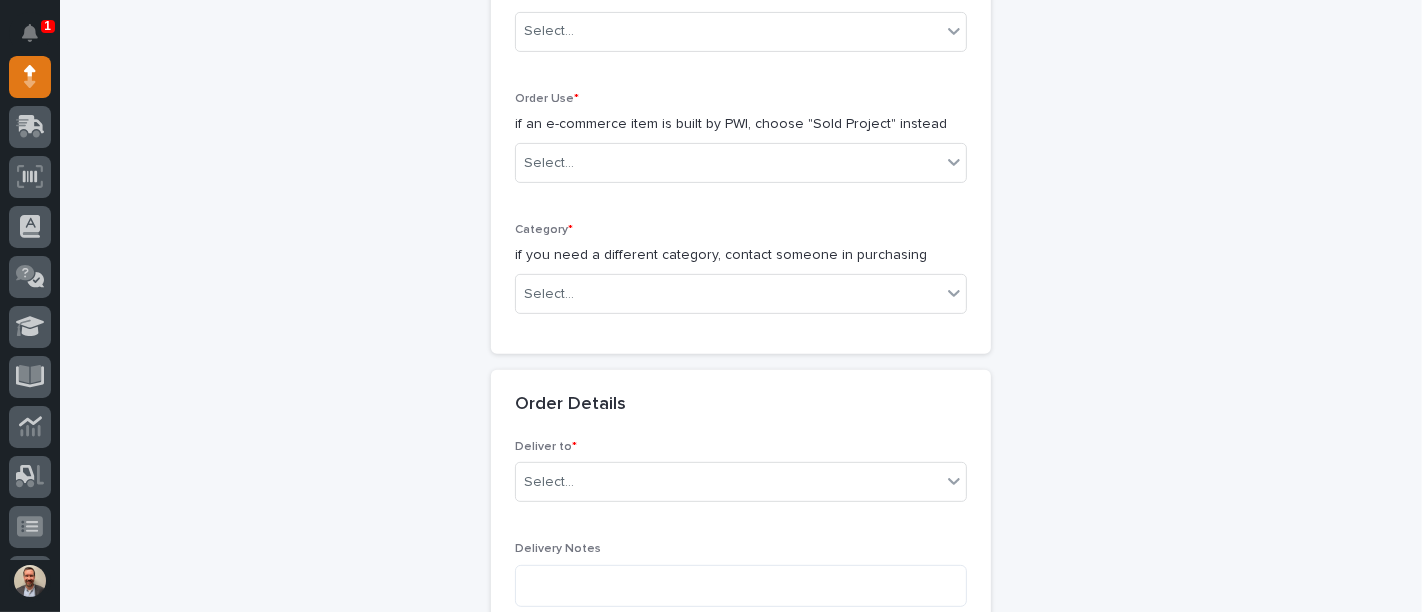 scroll, scrollTop: 444, scrollLeft: 0, axis: vertical 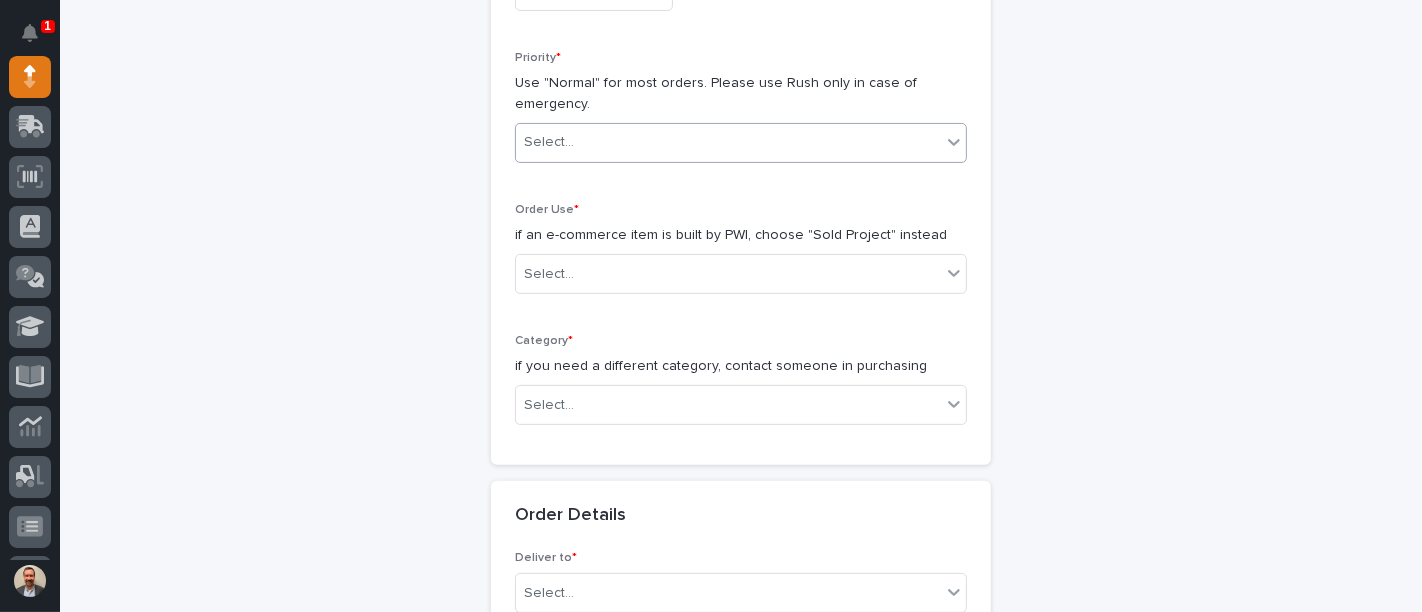 click on "Select..." at bounding box center [728, 142] 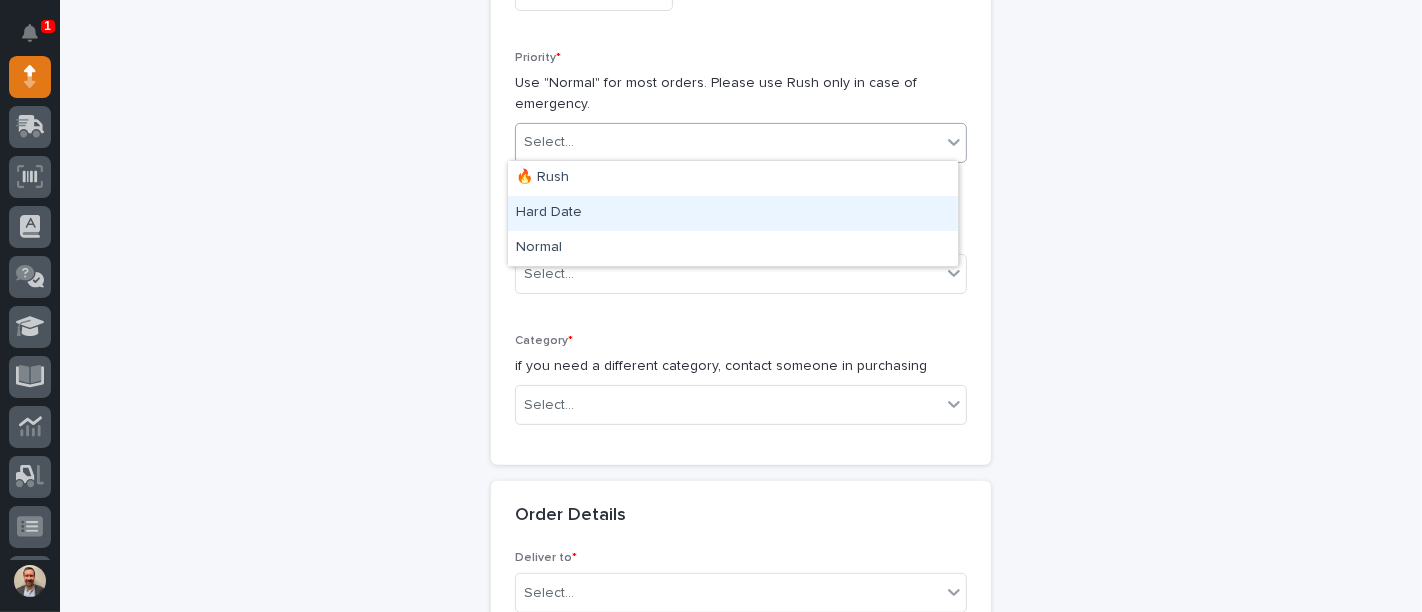 click on "Hard Date" at bounding box center (733, 213) 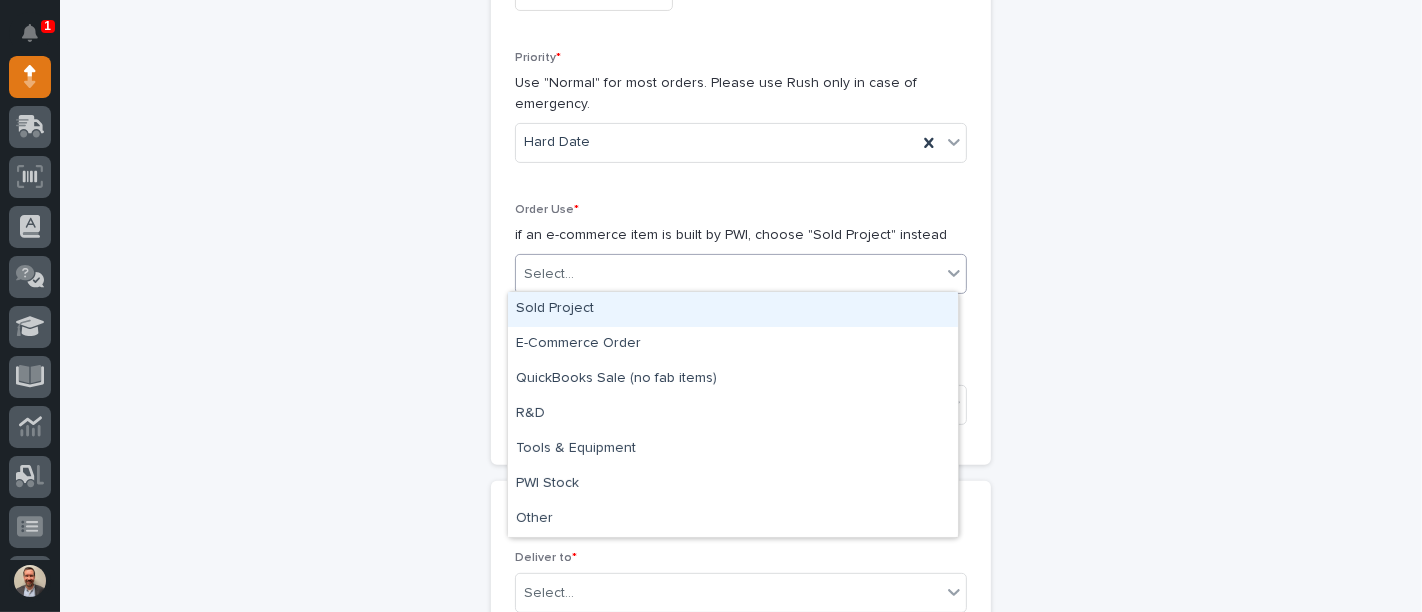click on "Select..." at bounding box center (728, 274) 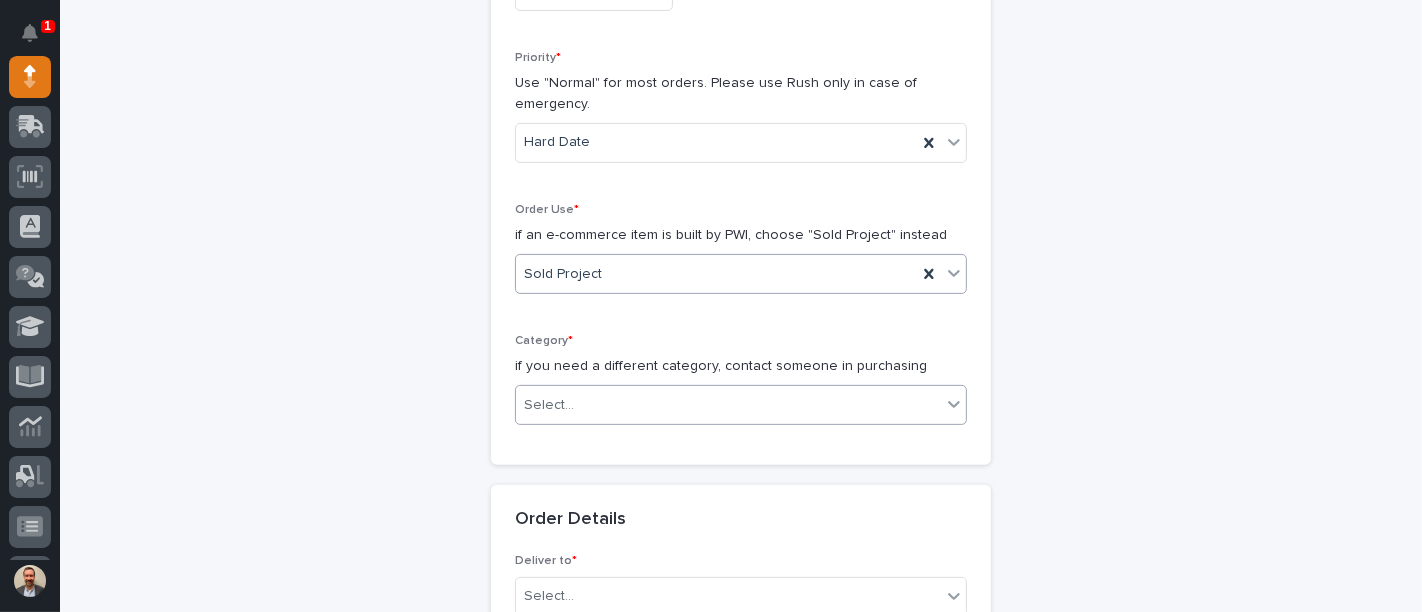 click on "Select..." at bounding box center (728, 405) 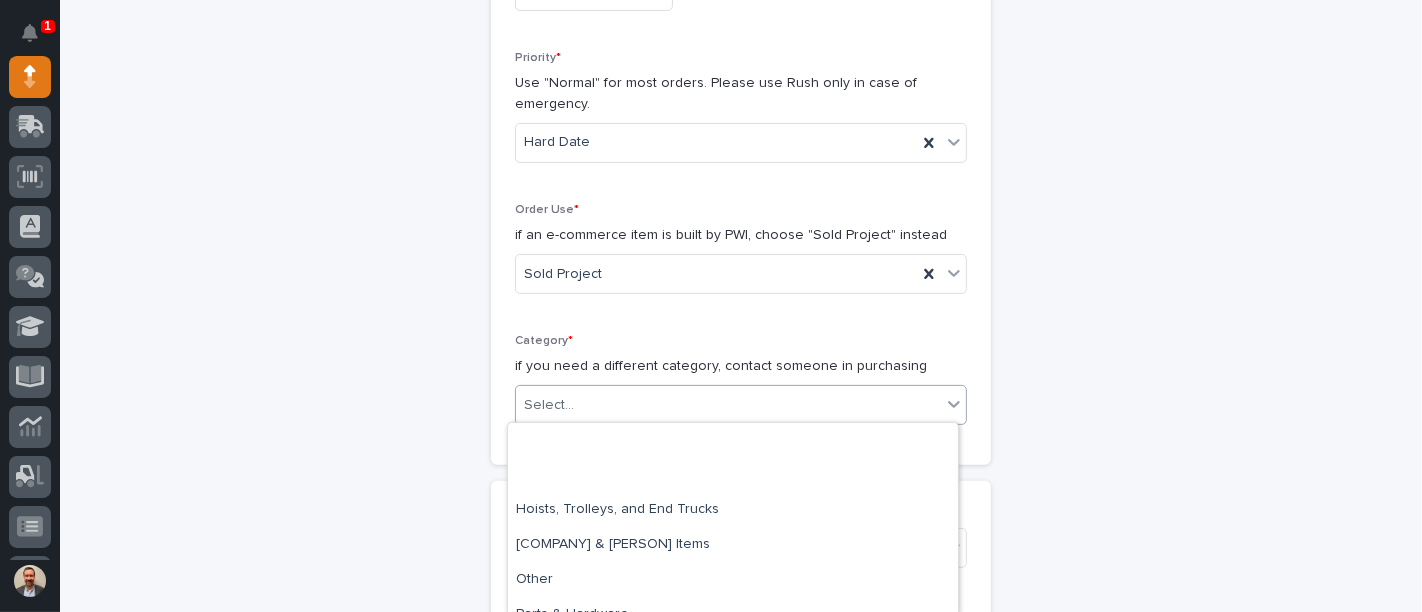 scroll, scrollTop: 123, scrollLeft: 0, axis: vertical 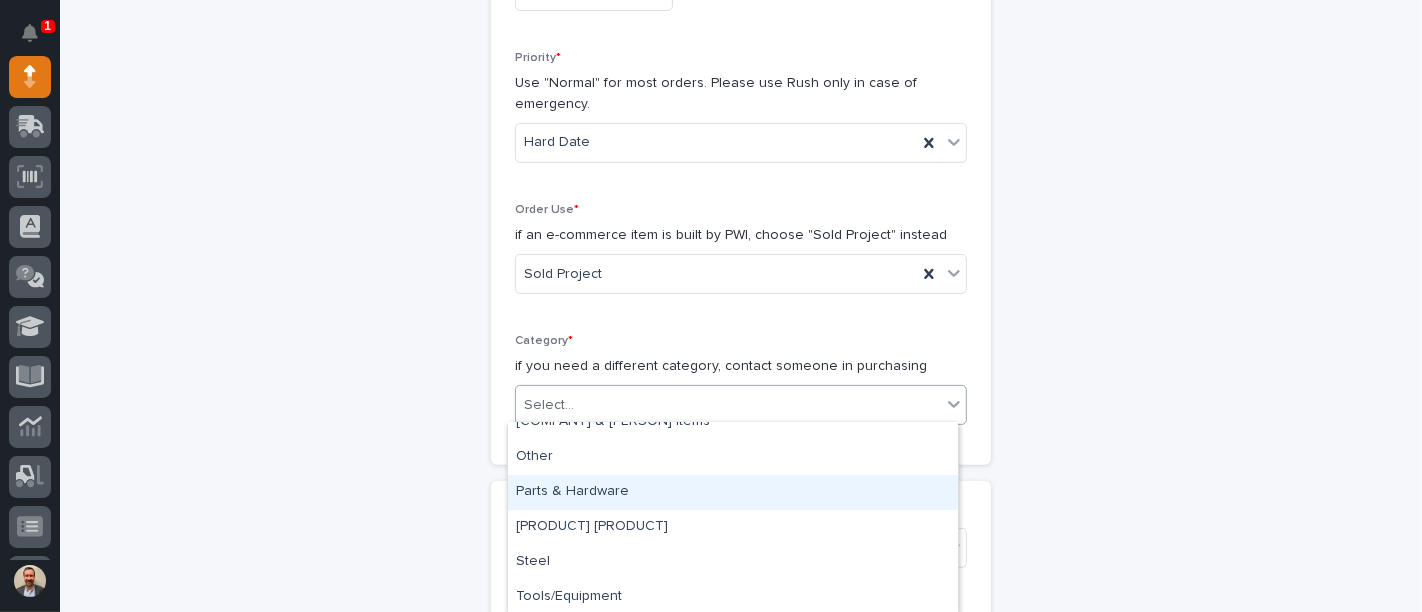 click on "Parts & Hardware" at bounding box center (733, 492) 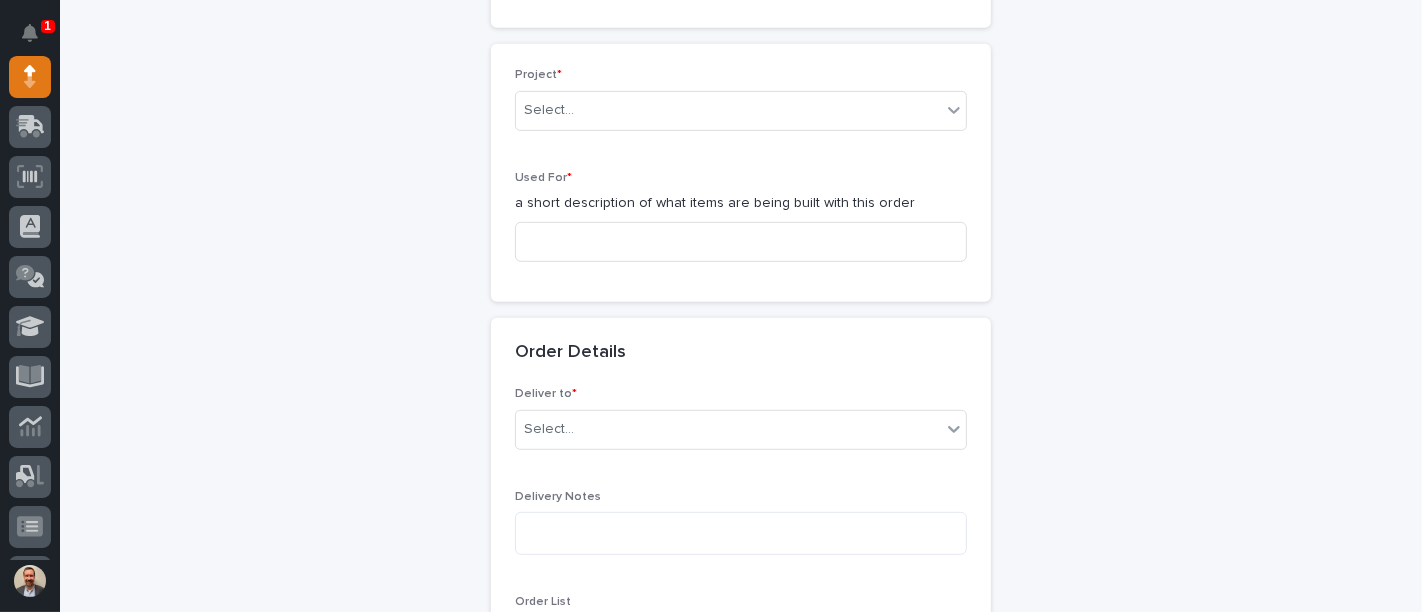 scroll, scrollTop: 888, scrollLeft: 0, axis: vertical 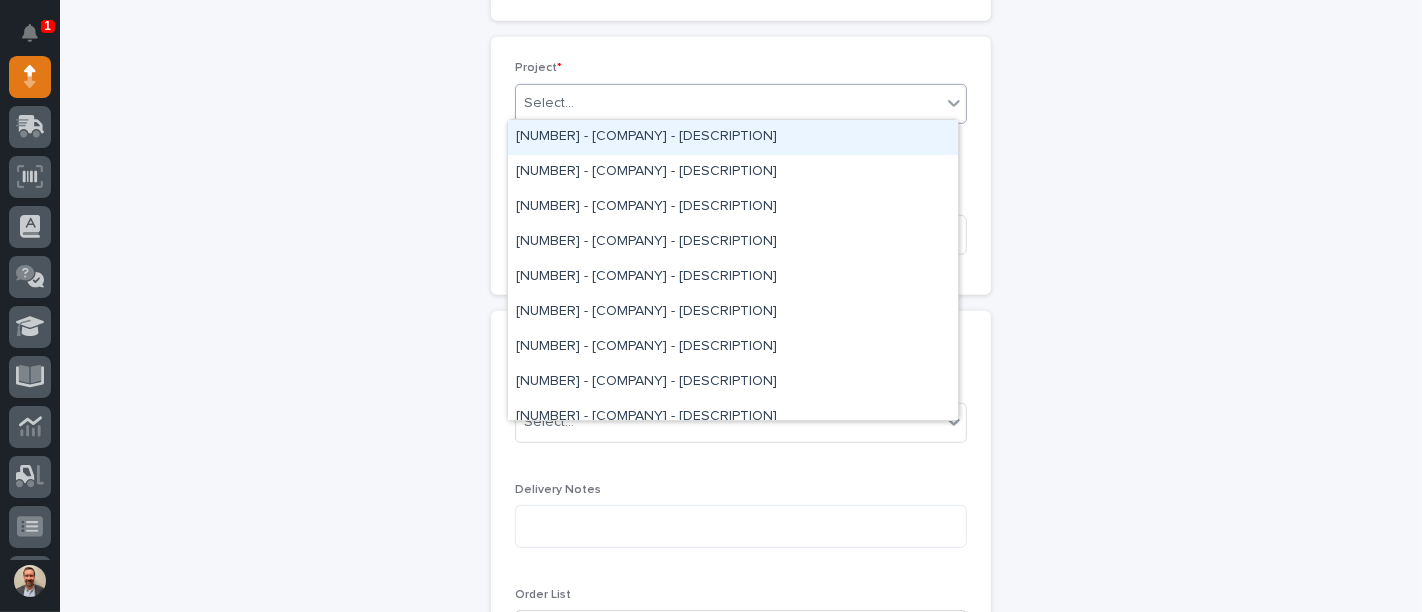 click on "Select..." at bounding box center (728, 103) 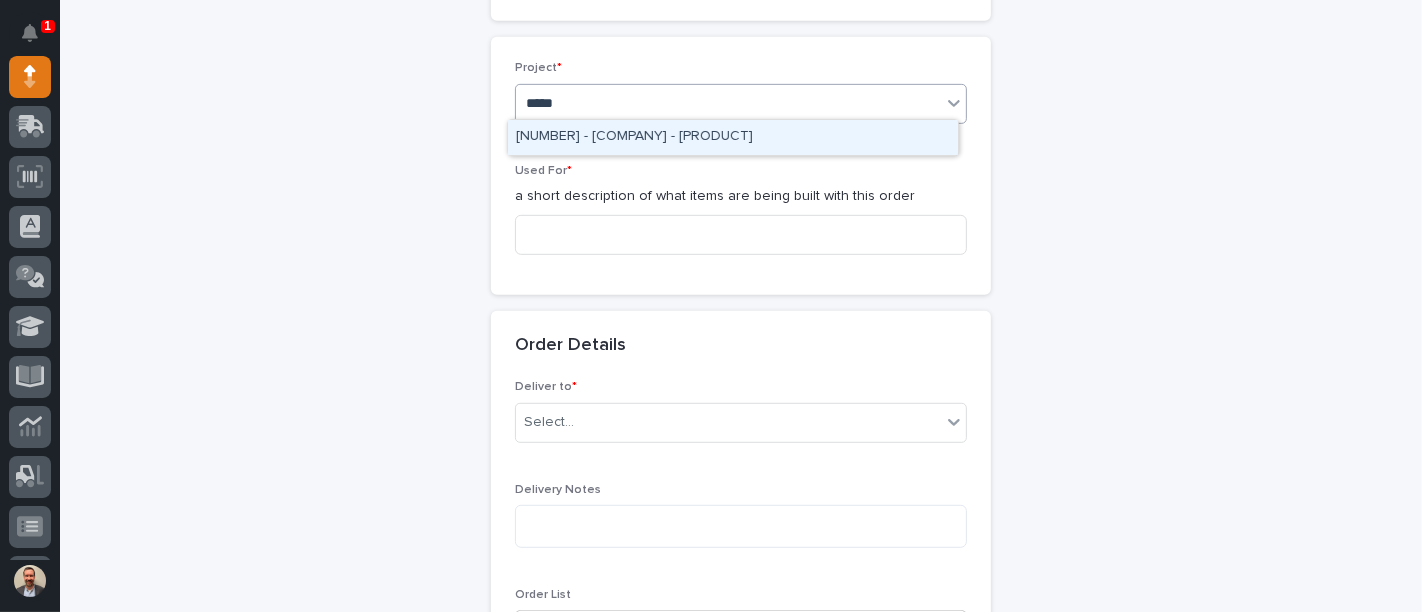 click on "[NUMBER] - [COMPANY] - [PRODUCT]" at bounding box center [733, 137] 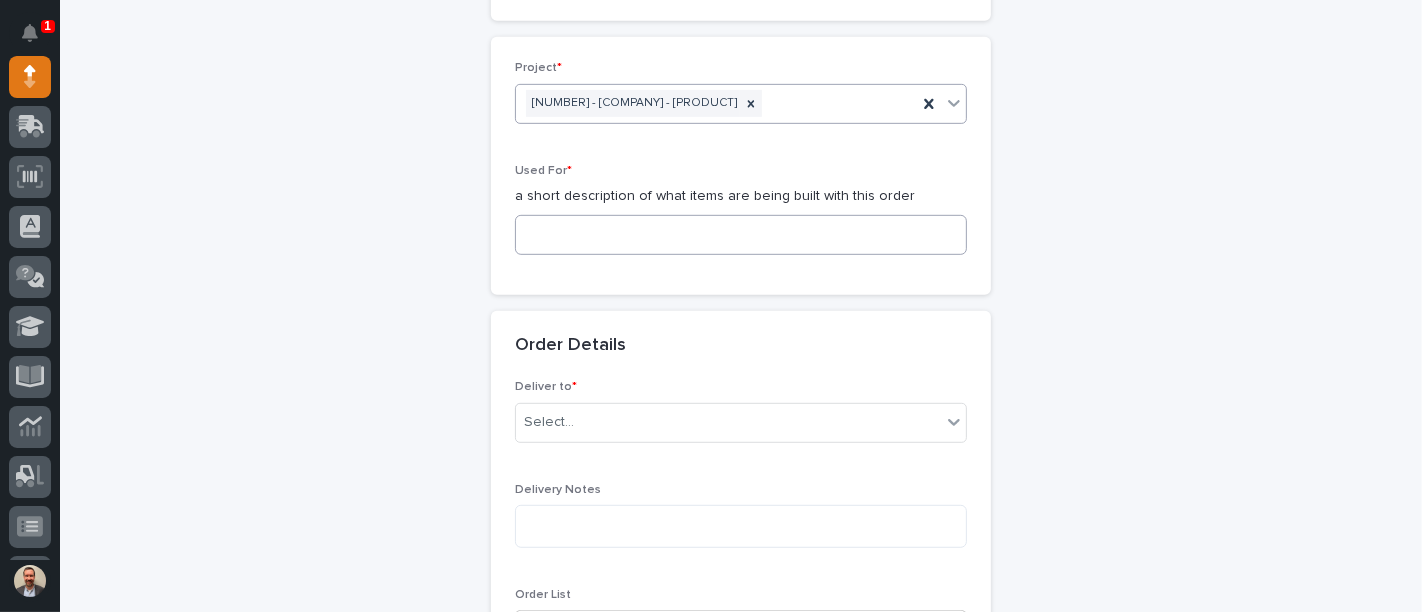 scroll, scrollTop: 901, scrollLeft: 0, axis: vertical 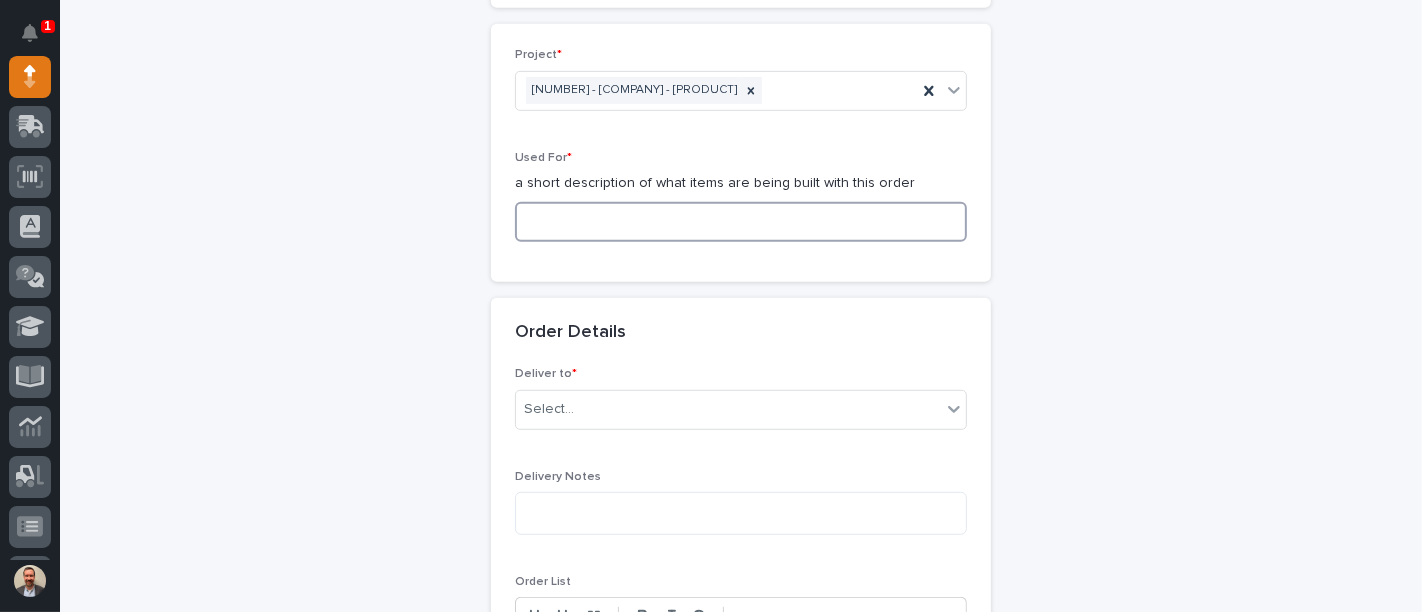 click at bounding box center [741, 222] 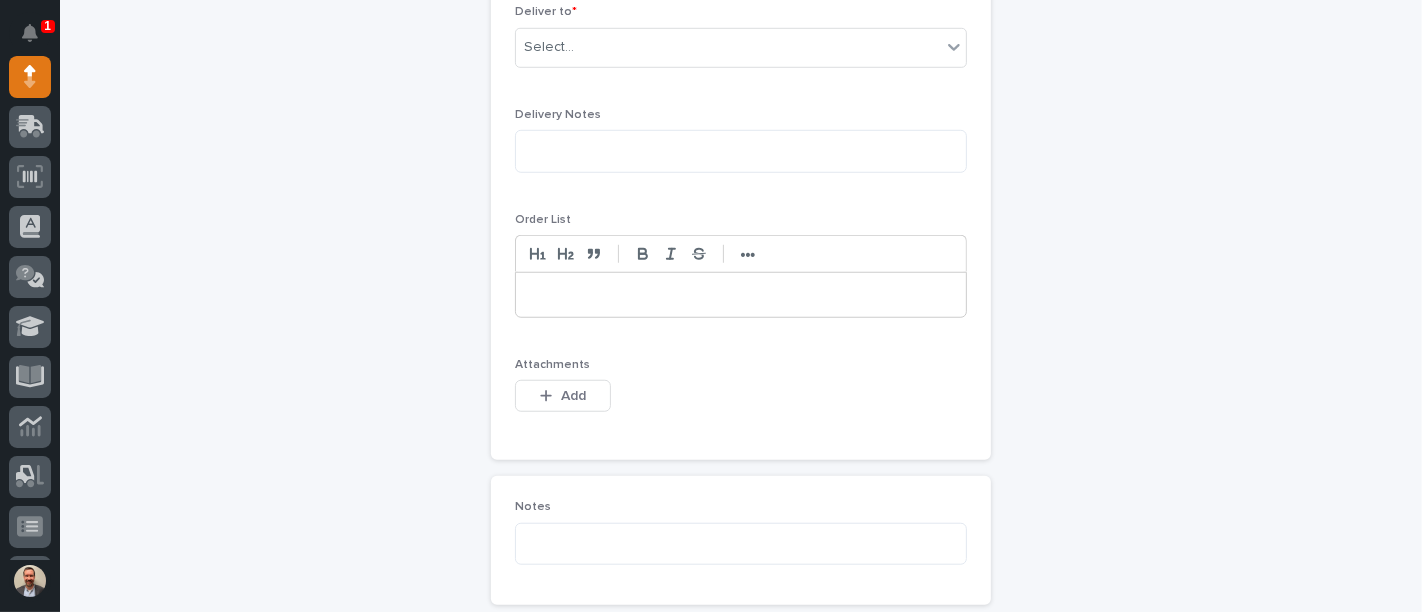 scroll, scrollTop: 1123, scrollLeft: 0, axis: vertical 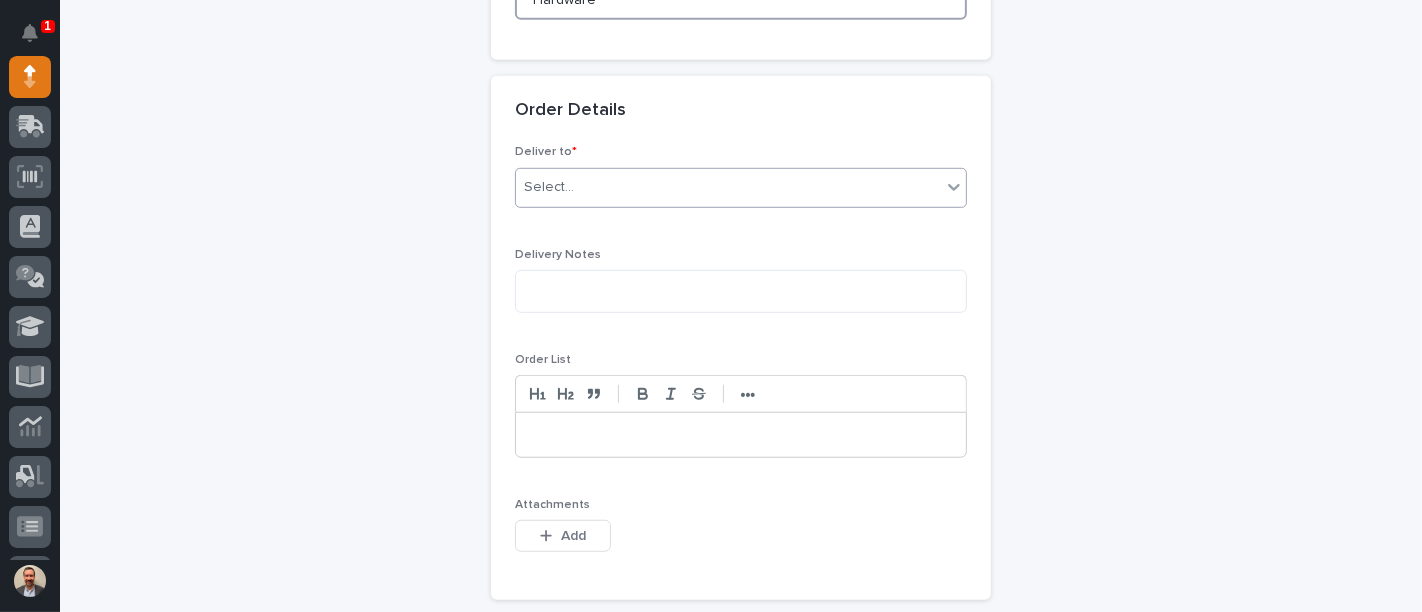 type on "Hardware" 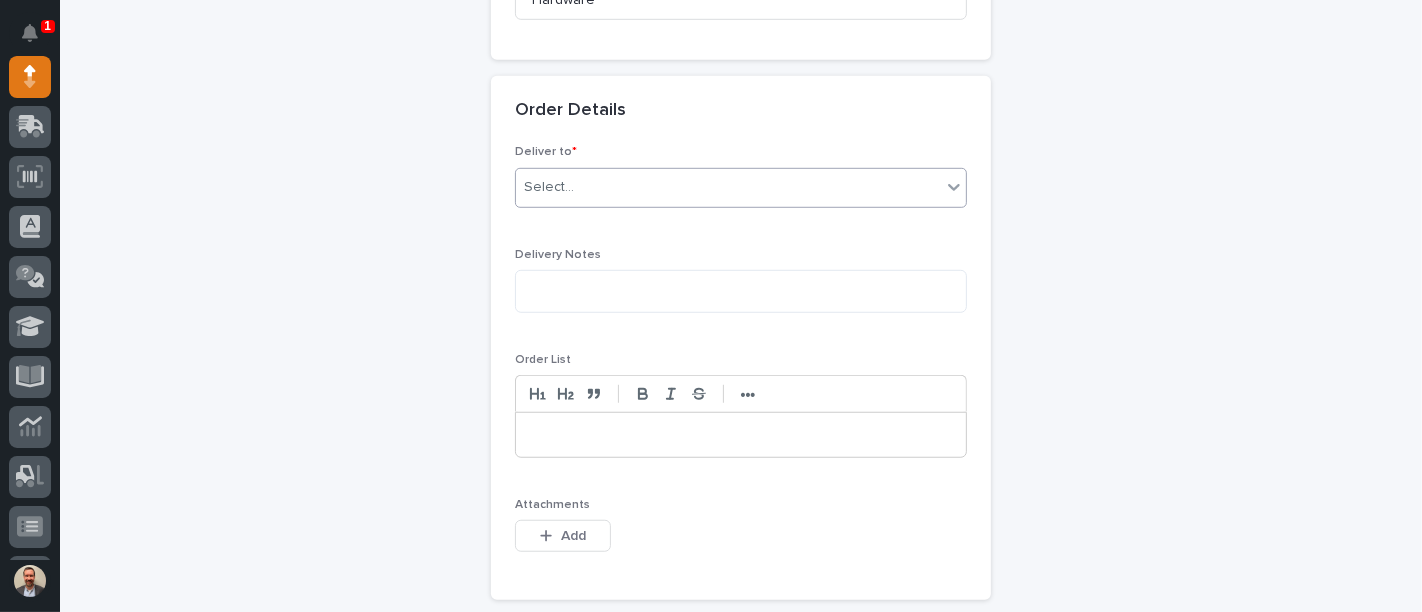 click on "Select..." at bounding box center (728, 187) 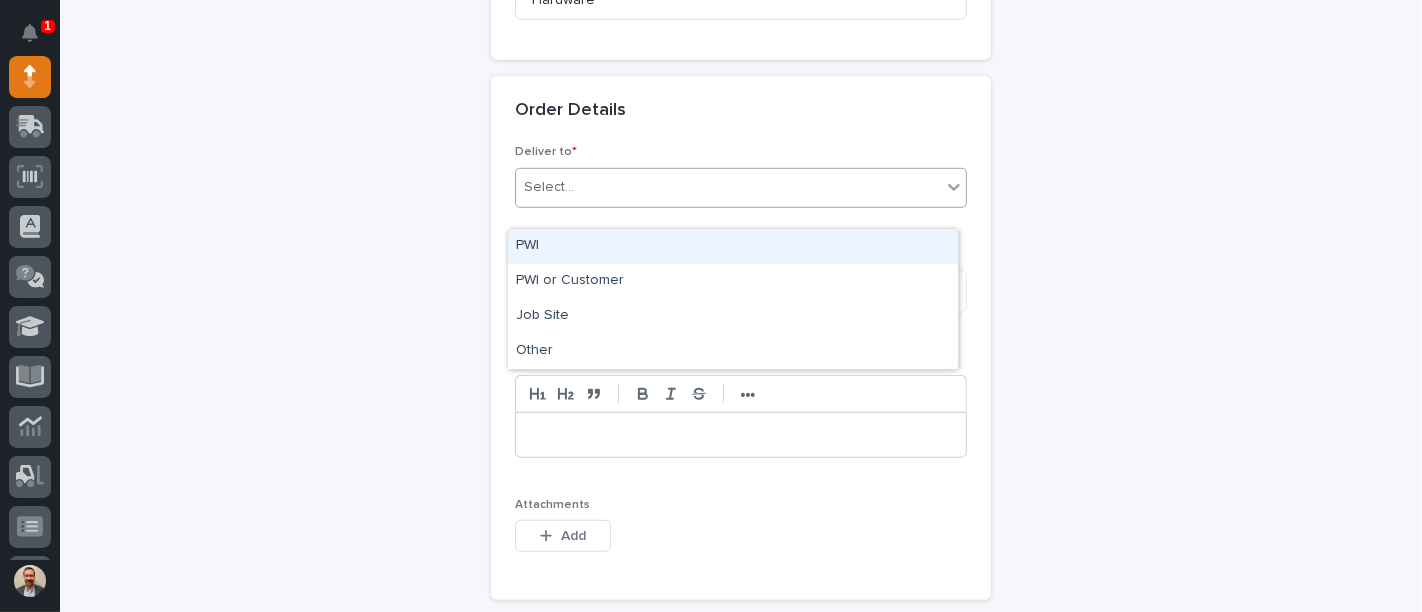 click on "PWI" at bounding box center (733, 246) 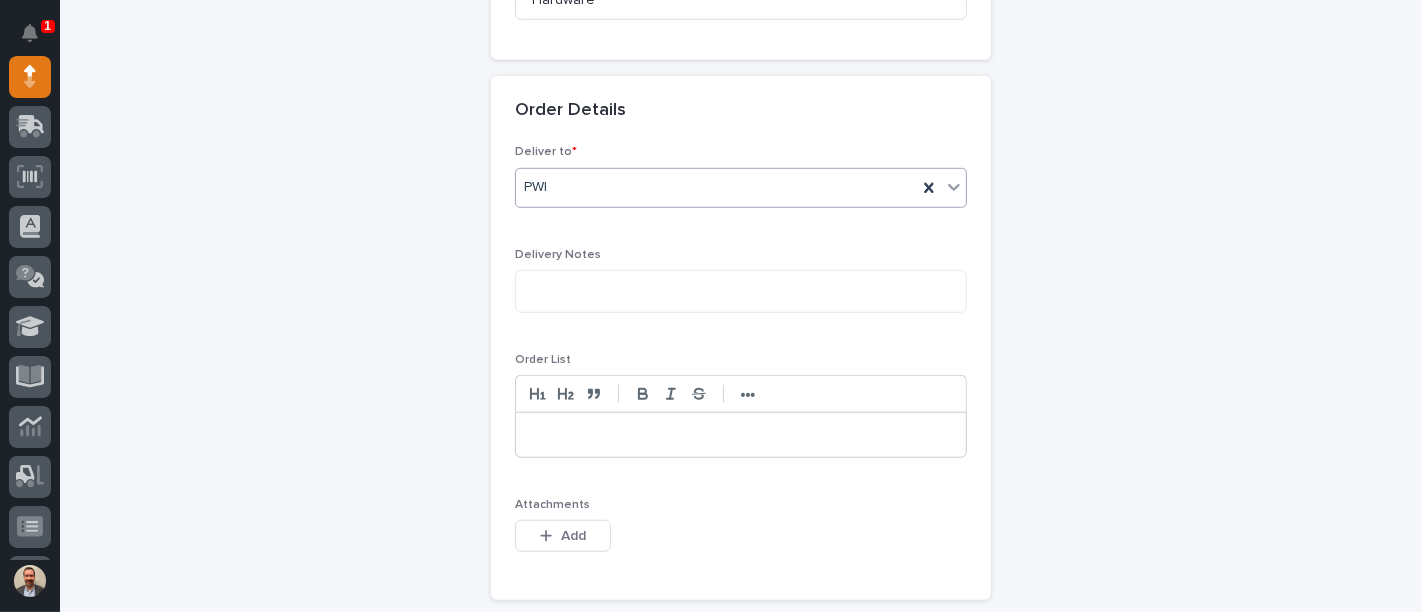 scroll, scrollTop: 1457, scrollLeft: 0, axis: vertical 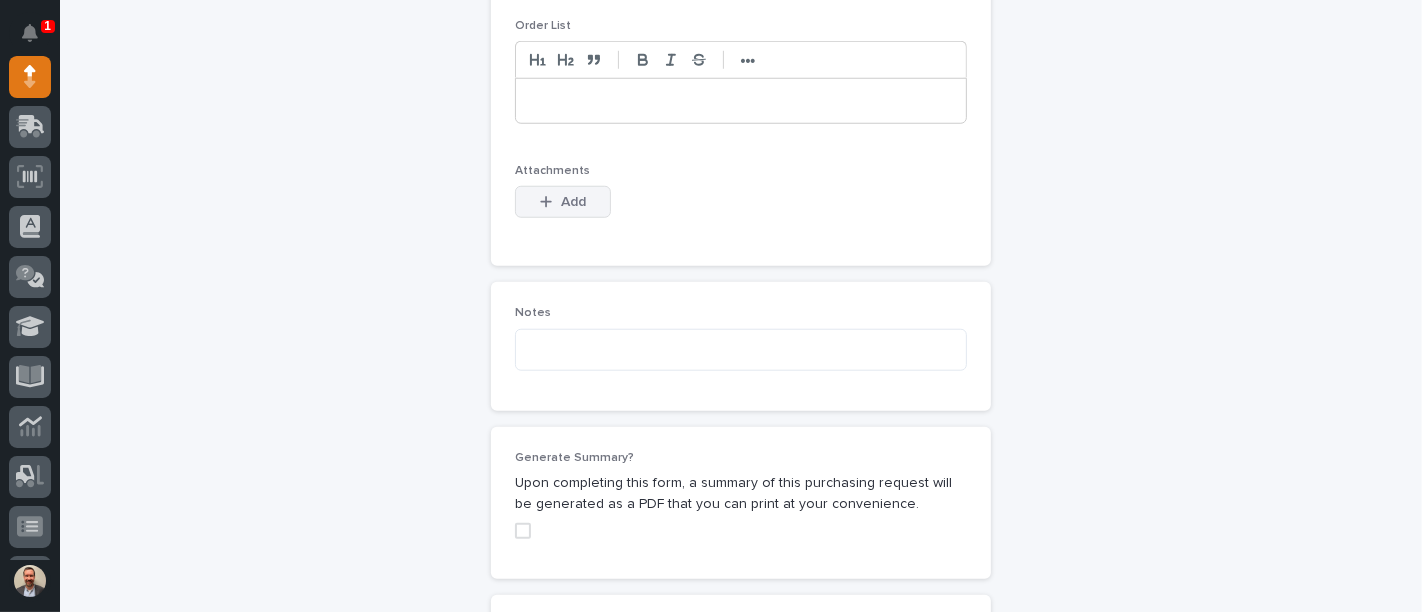 click on "Add" at bounding box center (573, 202) 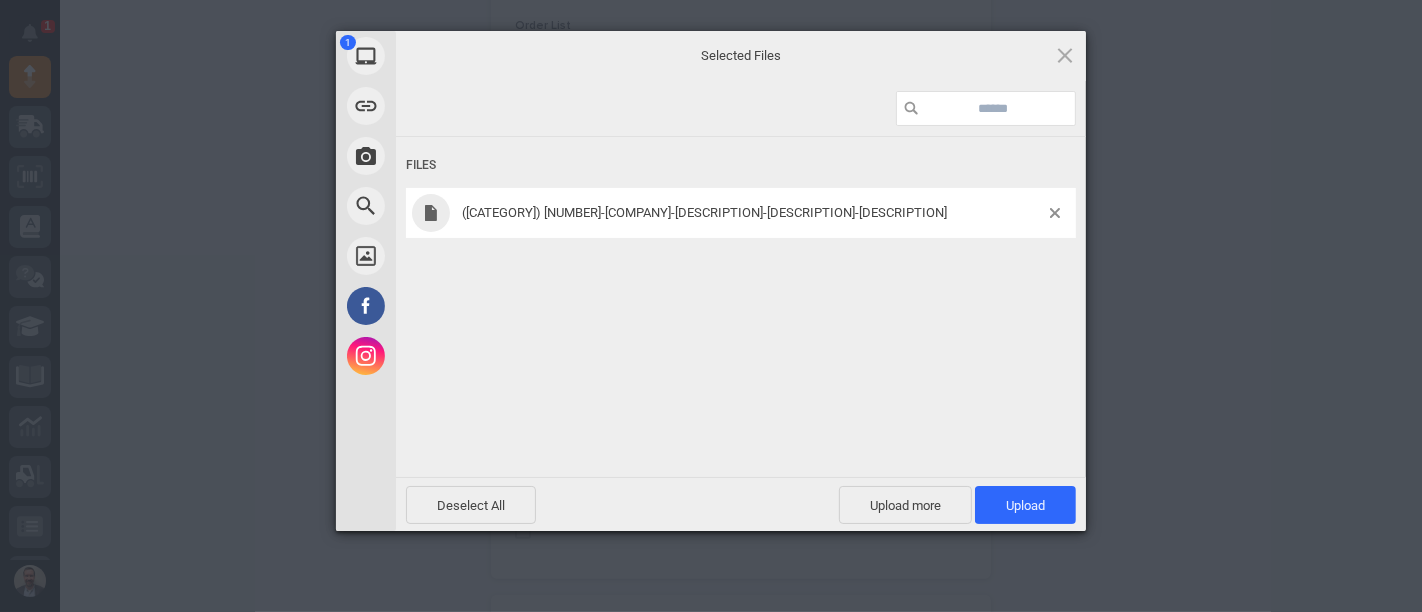 click on "Upload
1" at bounding box center [1025, 505] 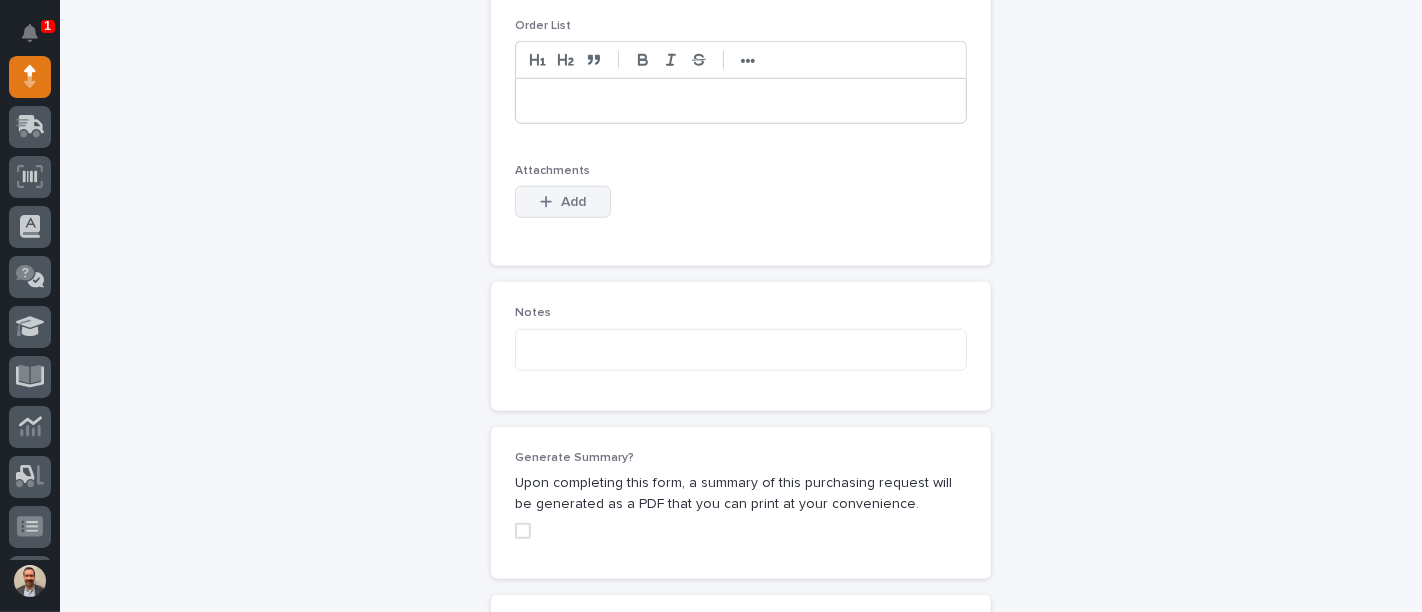 click on "Add" at bounding box center (573, 202) 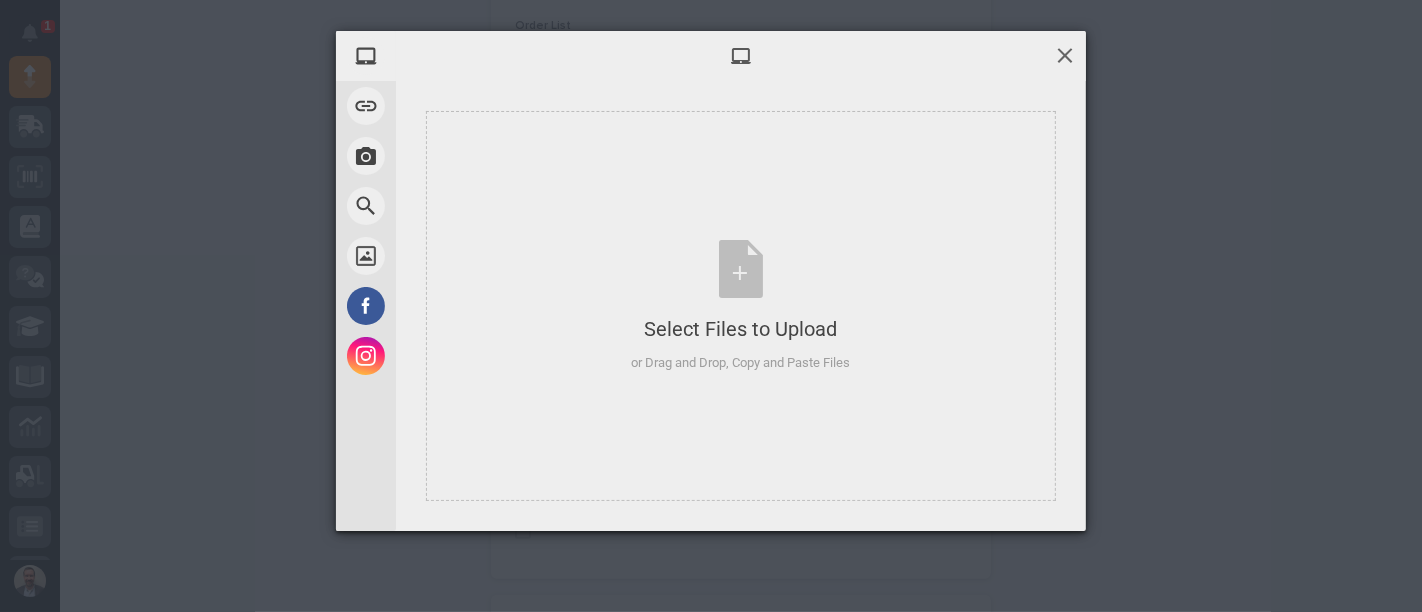 click at bounding box center (1065, 55) 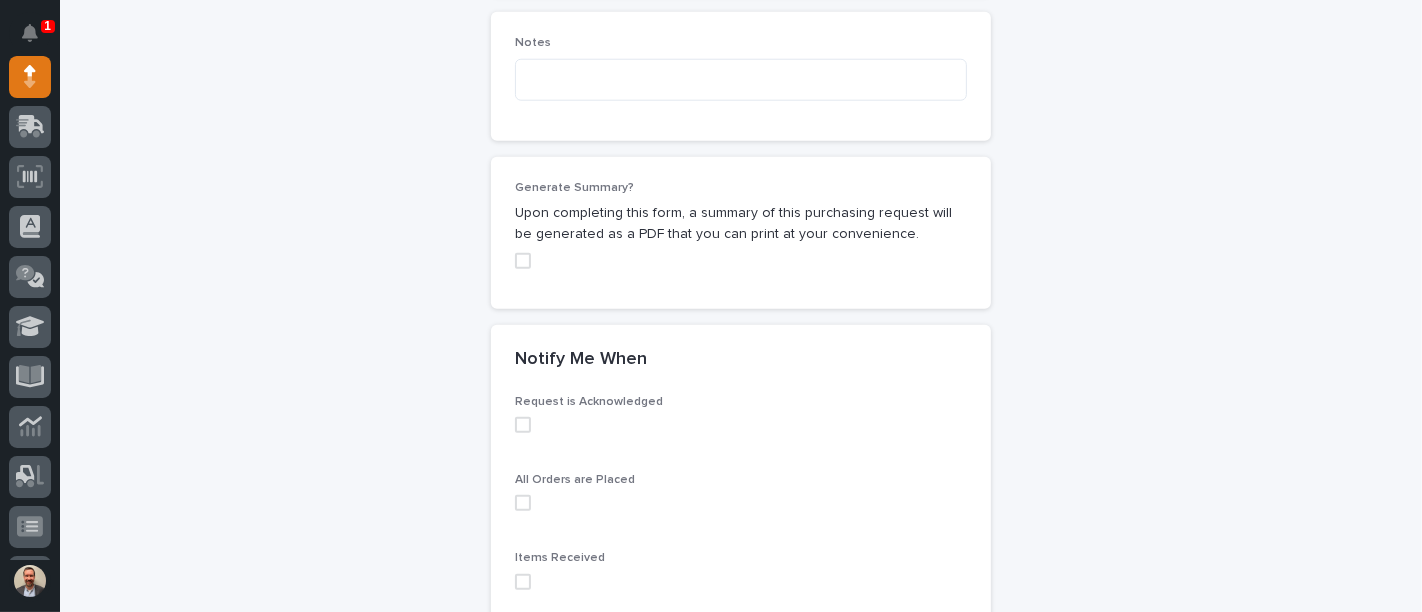 scroll, scrollTop: 1901, scrollLeft: 0, axis: vertical 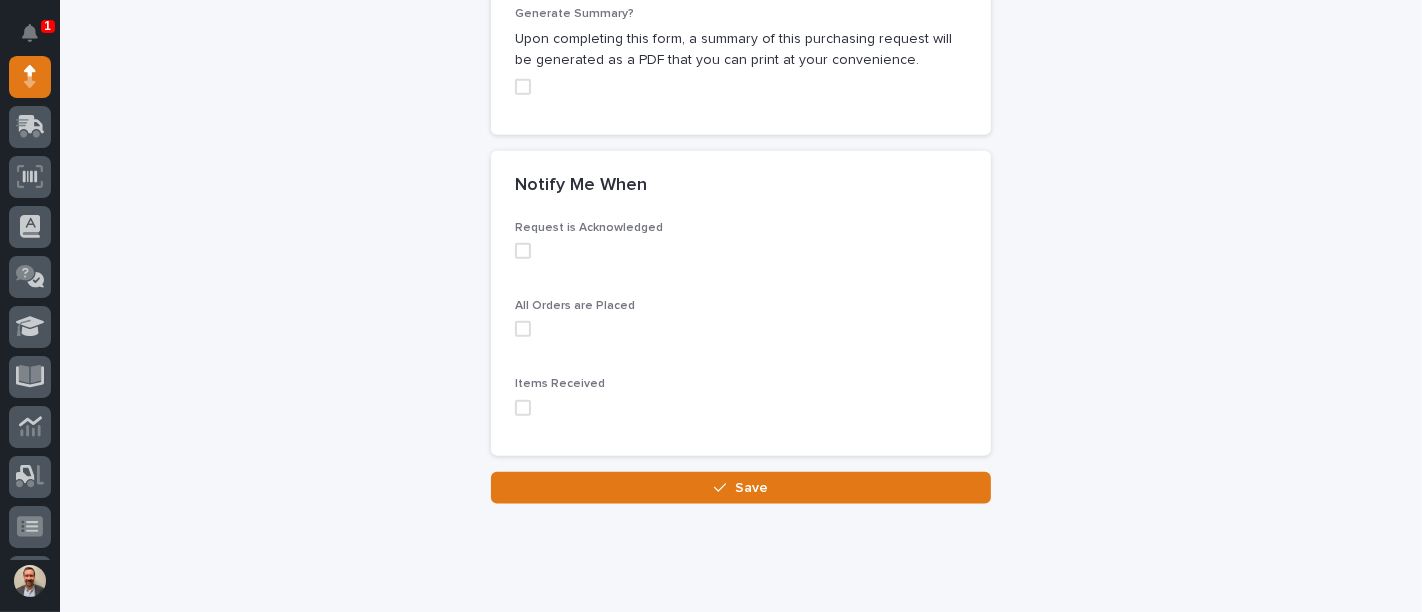 drag, startPoint x: 501, startPoint y: 104, endPoint x: 512, endPoint y: 103, distance: 11.045361 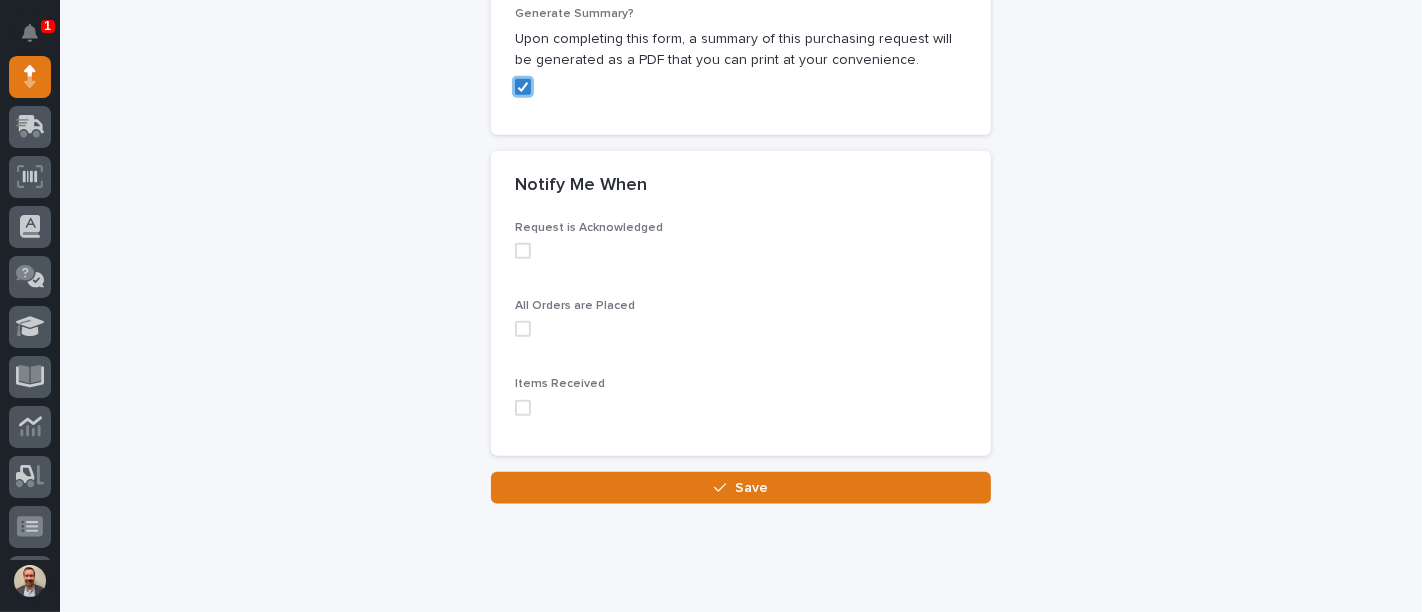 click at bounding box center [741, 251] 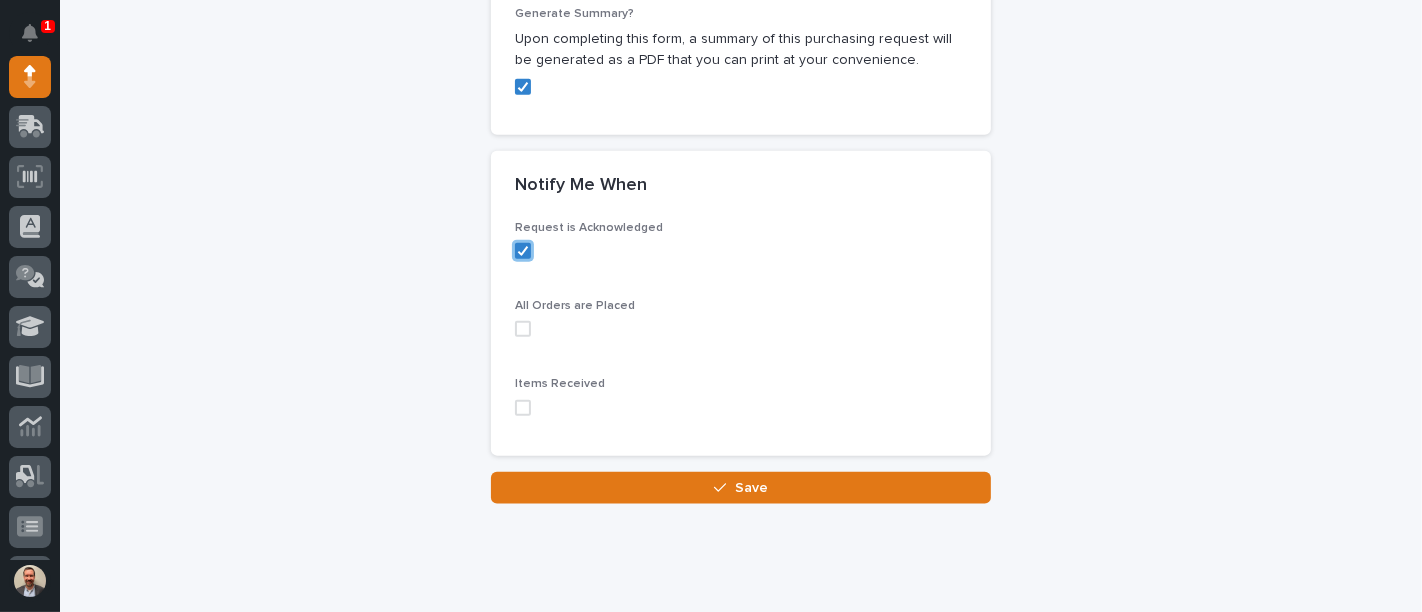 click at bounding box center (523, 329) 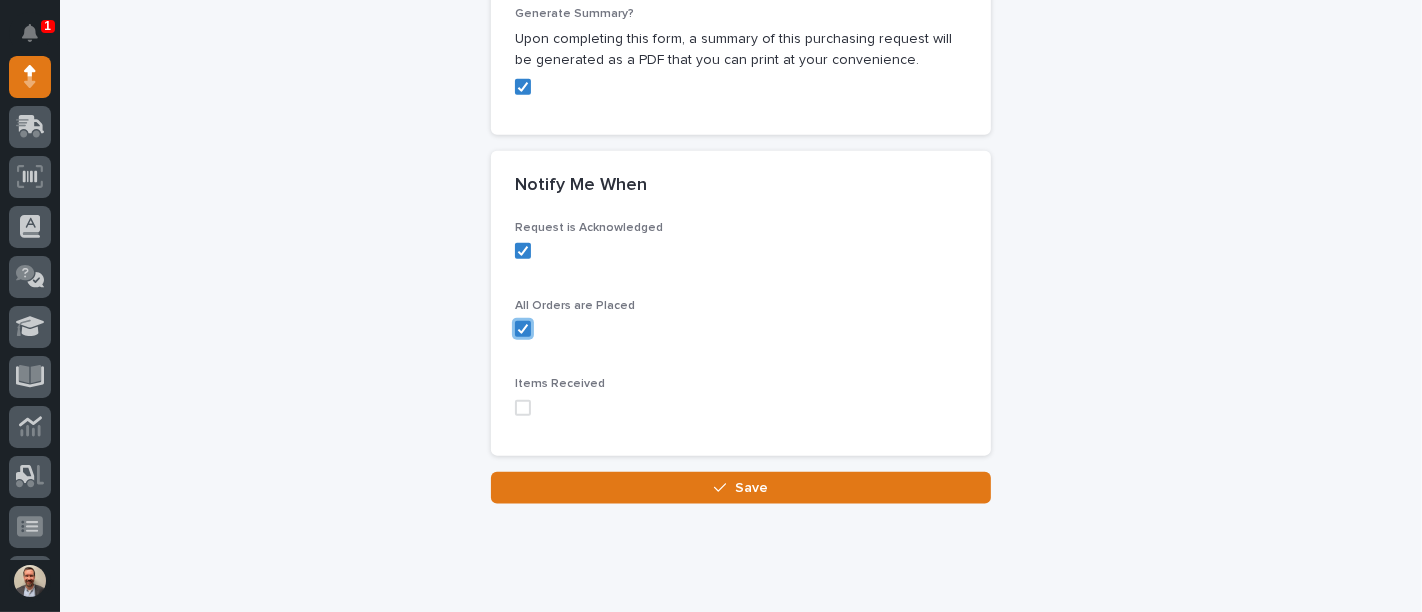 click at bounding box center [523, 408] 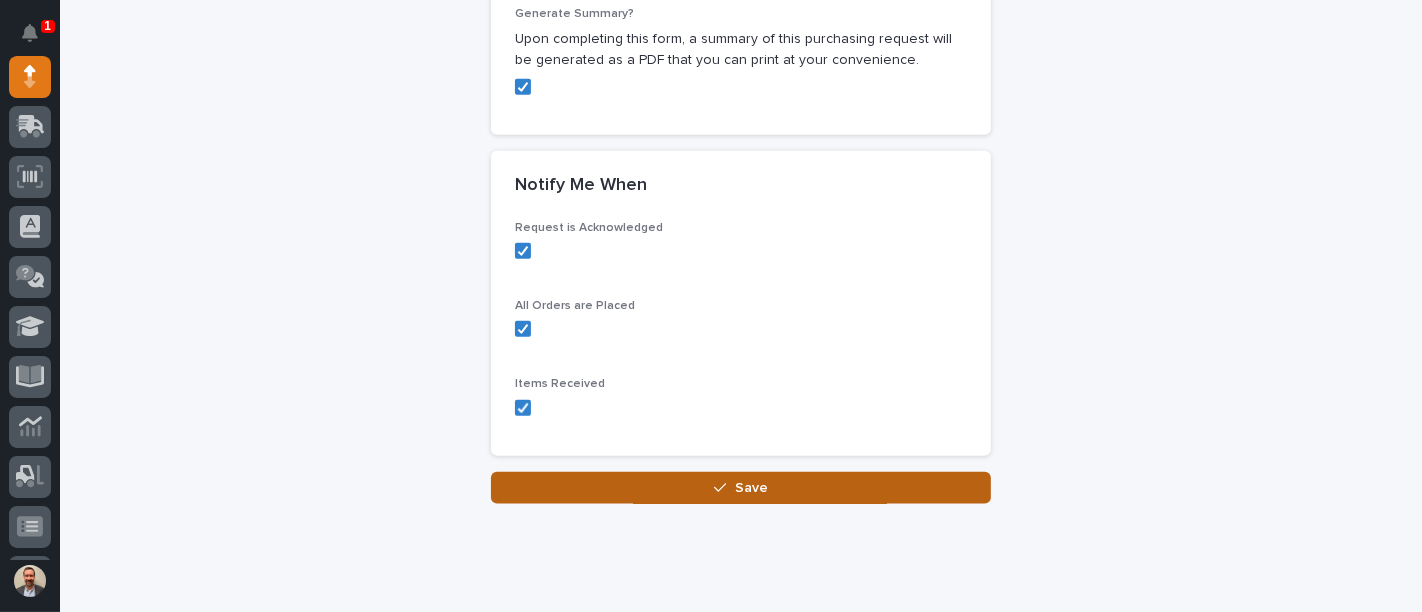 click on "Save" at bounding box center [741, 488] 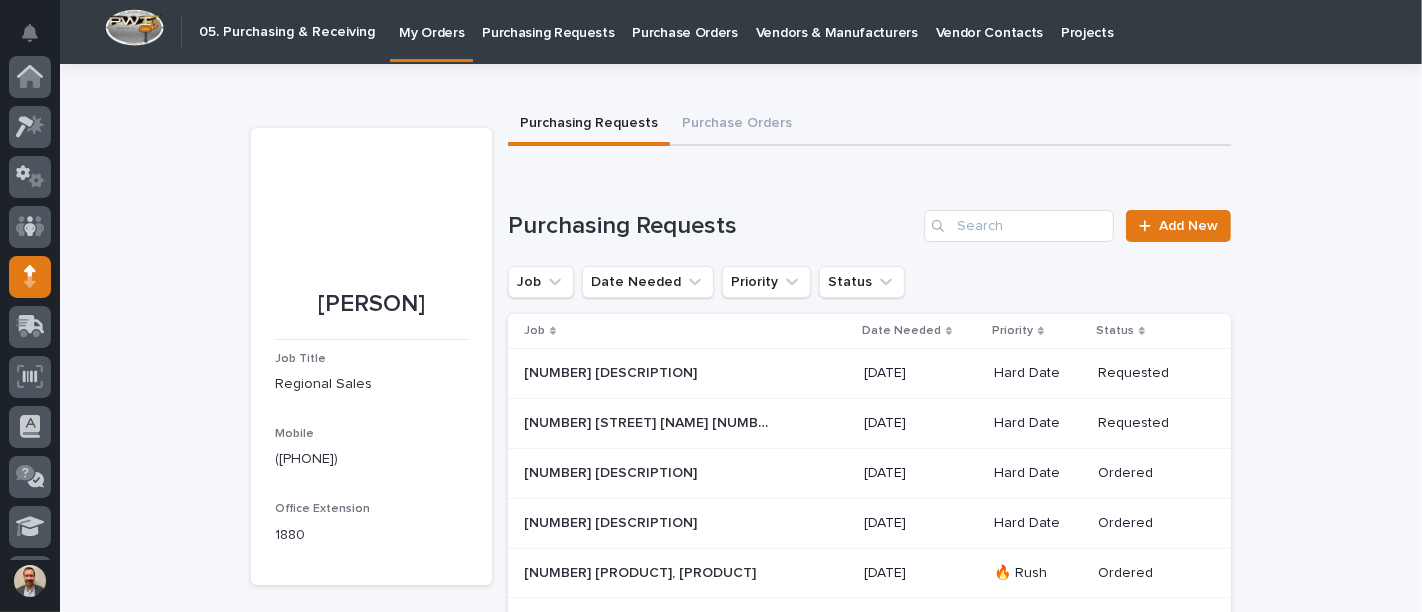 scroll, scrollTop: 200, scrollLeft: 0, axis: vertical 